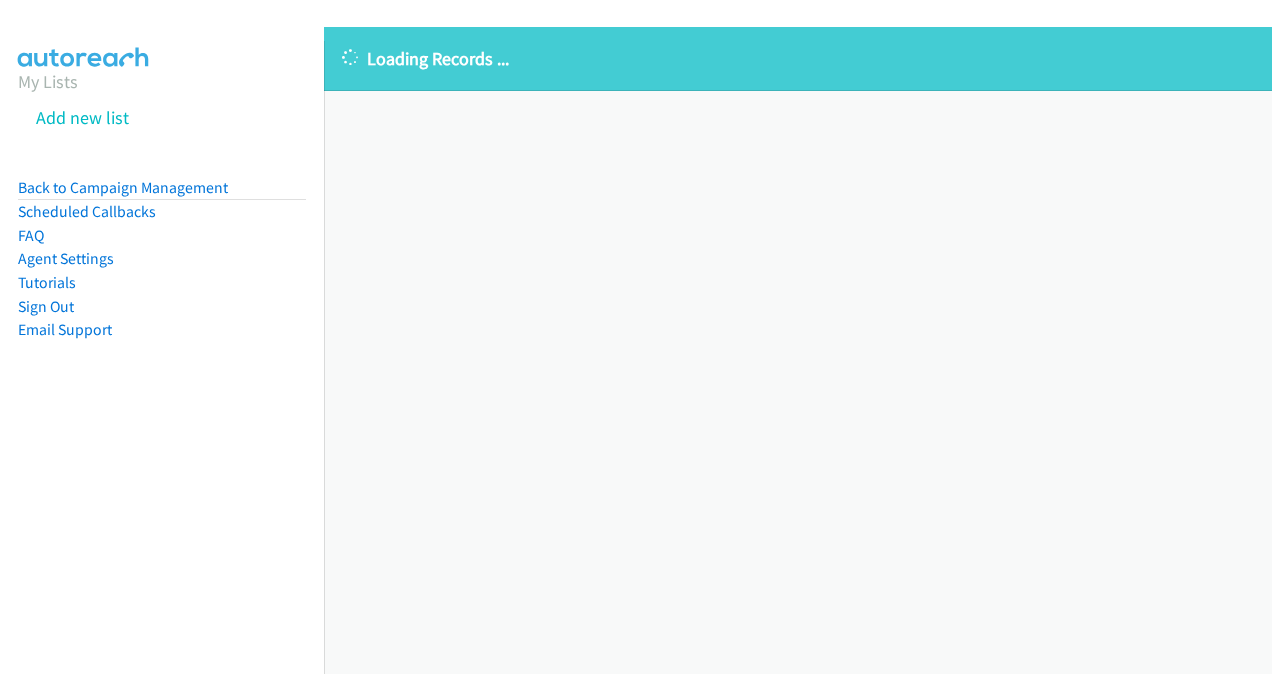 scroll, scrollTop: 0, scrollLeft: 0, axis: both 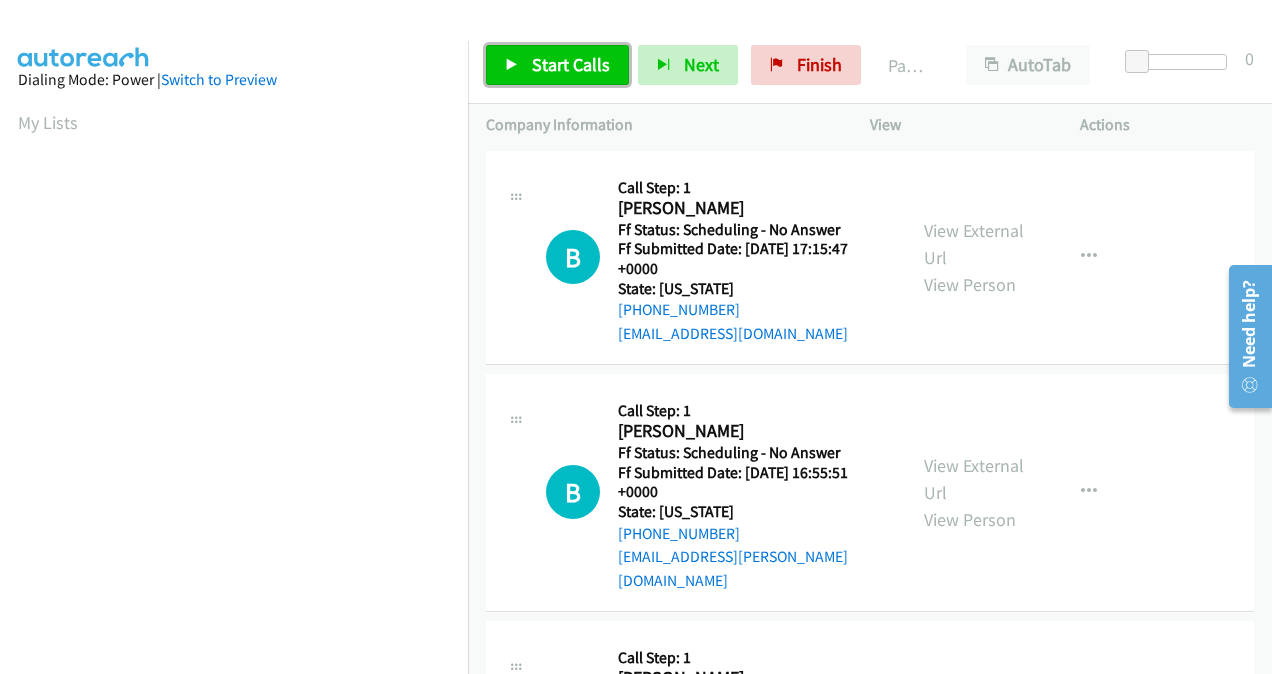 click at bounding box center [512, 66] 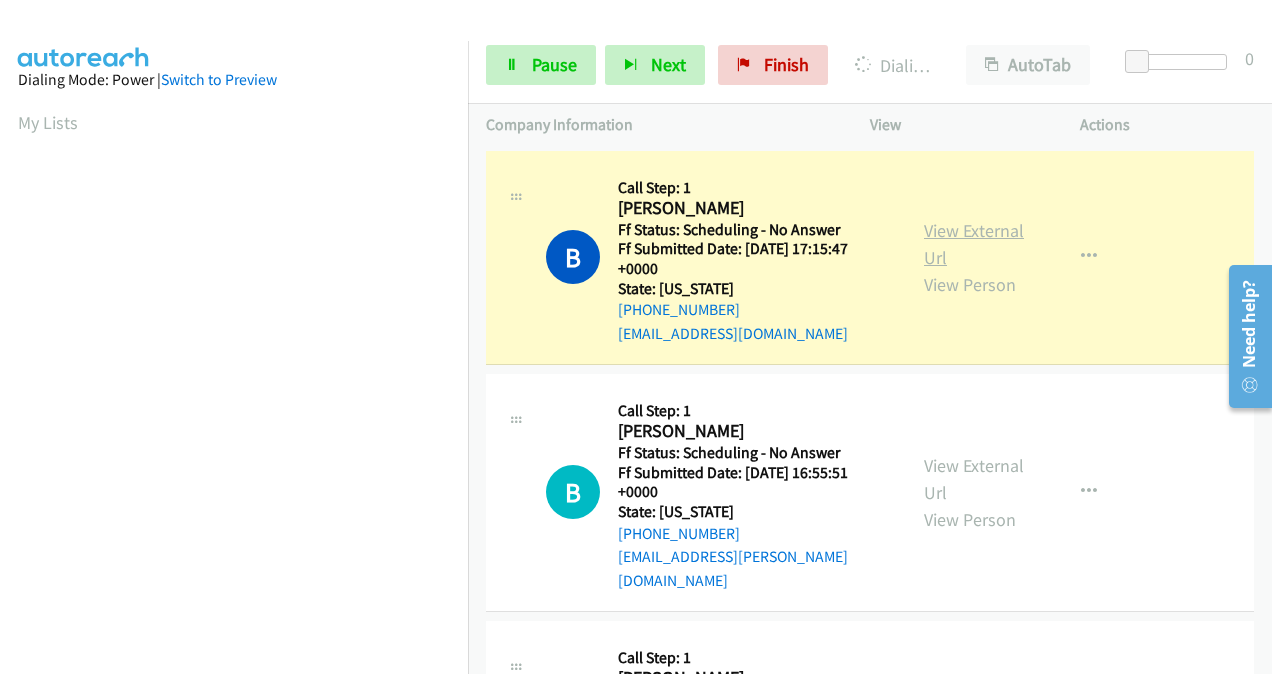 click on "View External Url" at bounding box center [974, 244] 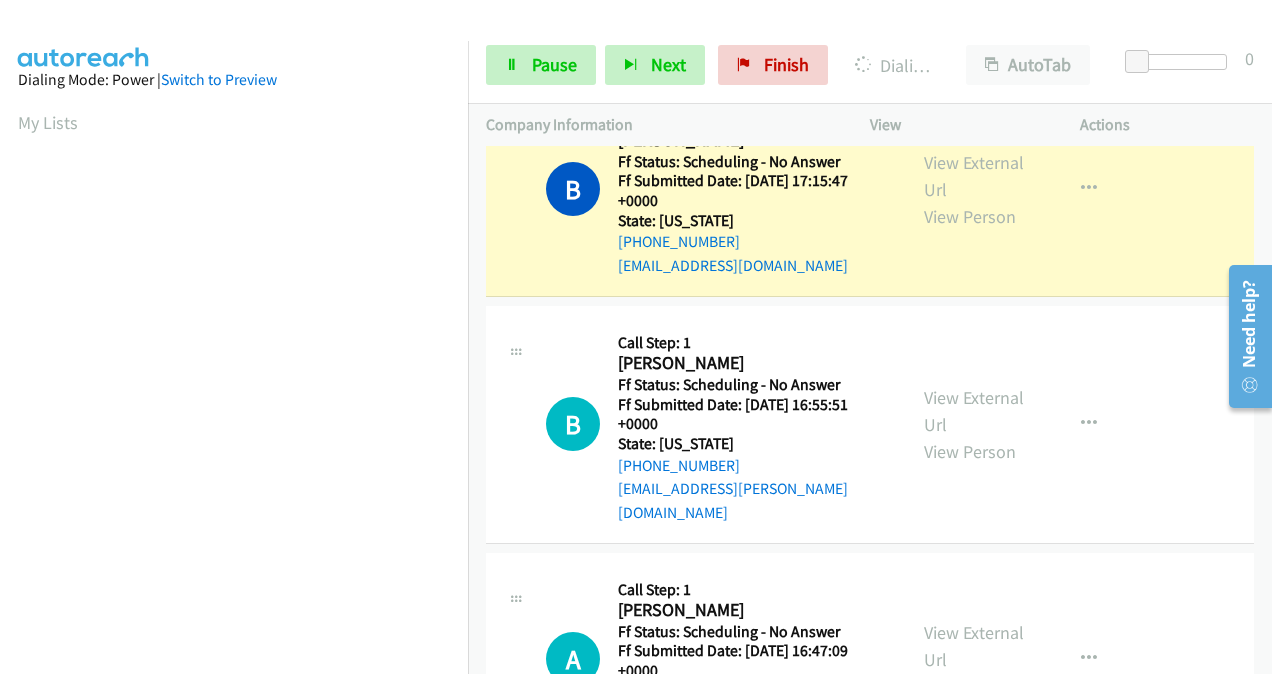 scroll, scrollTop: 100, scrollLeft: 0, axis: vertical 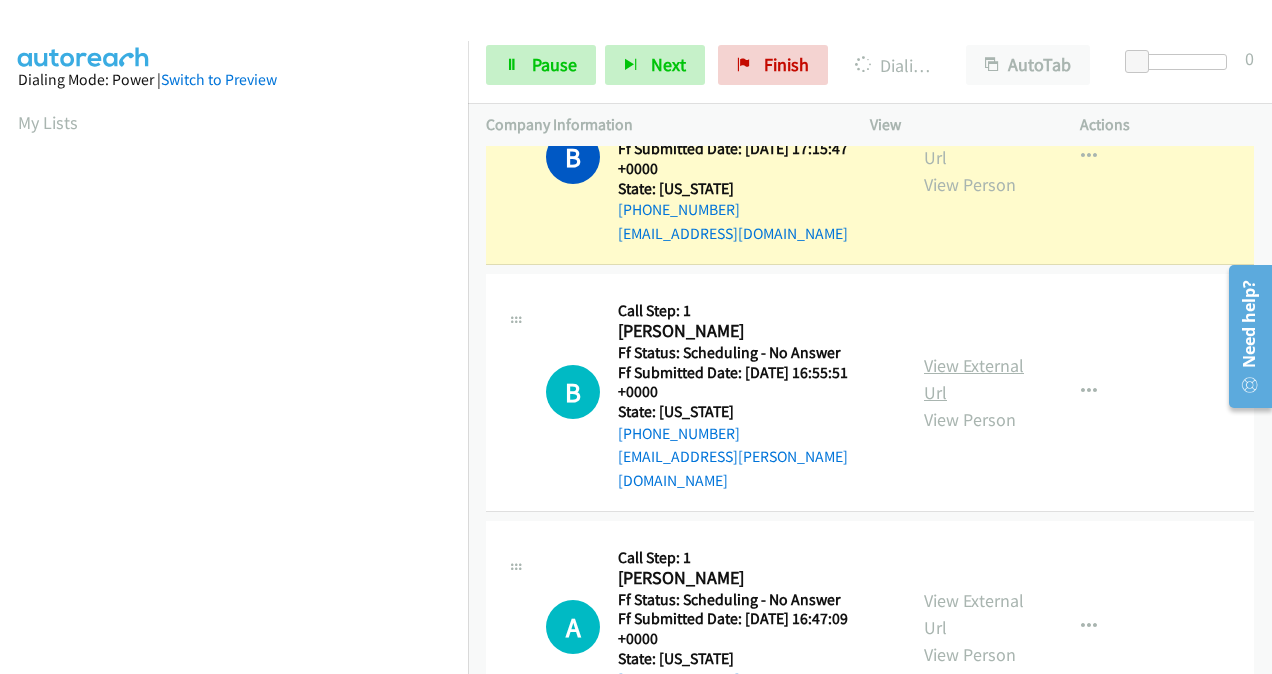 click on "View External Url" at bounding box center (974, 379) 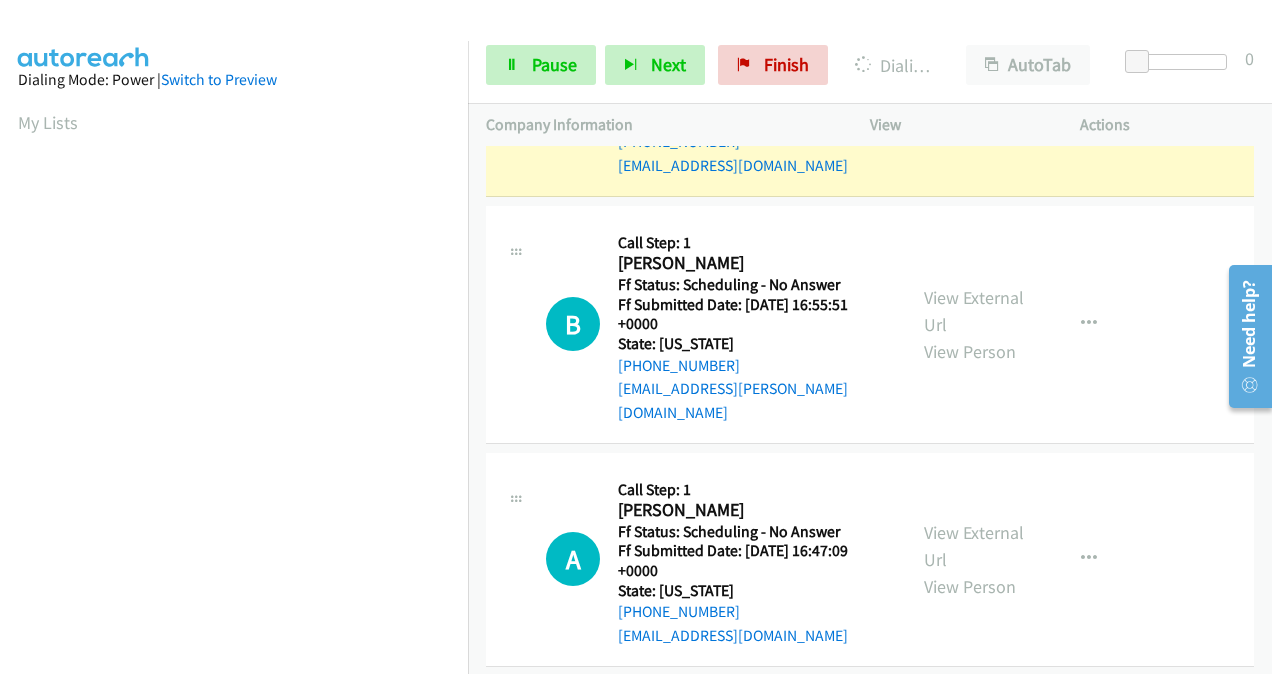 scroll, scrollTop: 200, scrollLeft: 0, axis: vertical 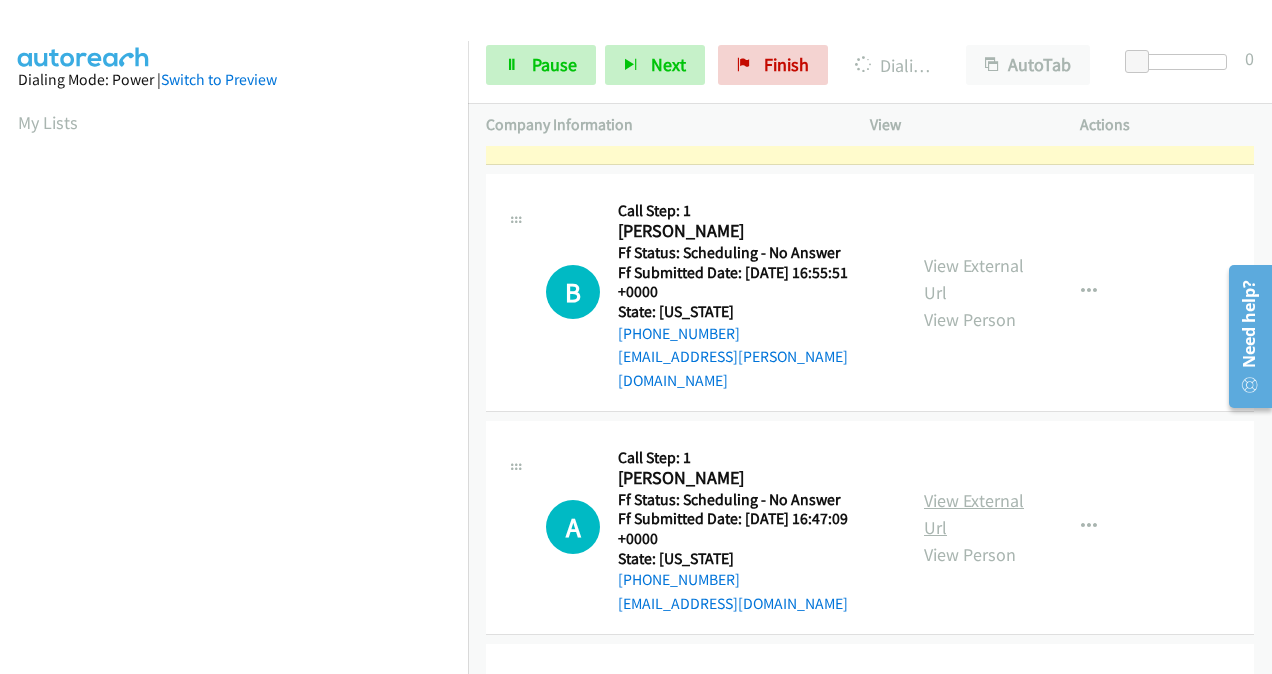 click on "View External Url" at bounding box center [974, 514] 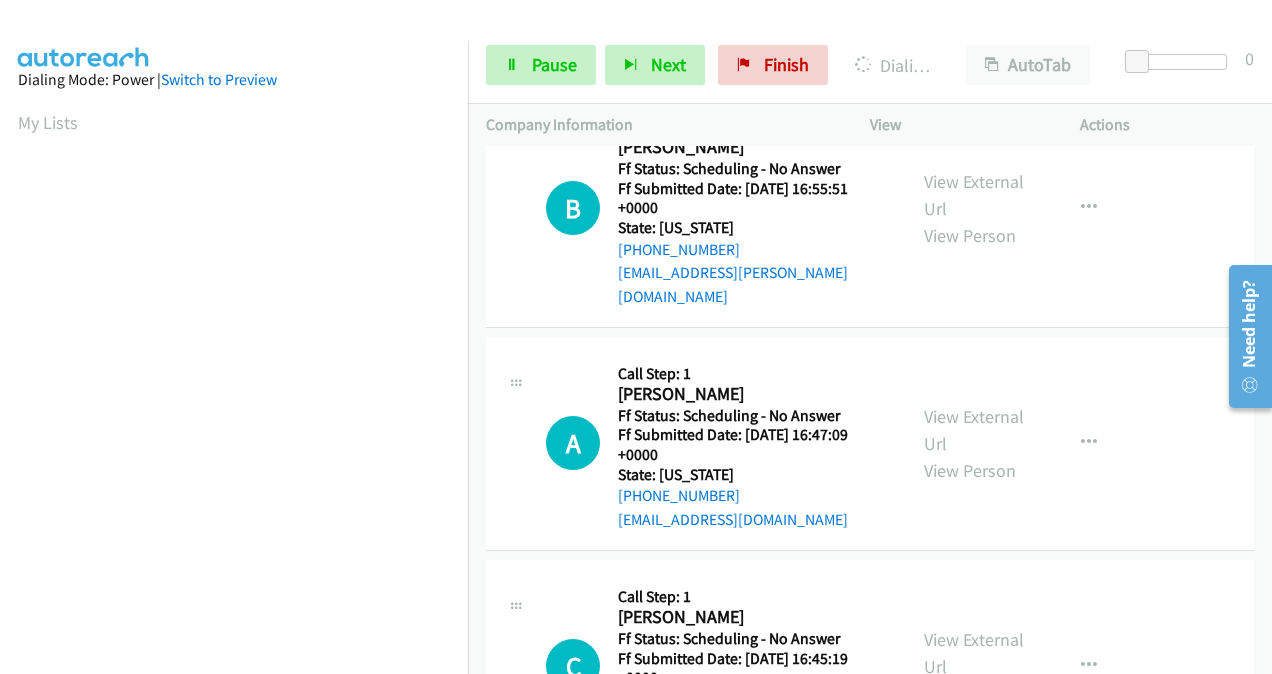 scroll, scrollTop: 400, scrollLeft: 0, axis: vertical 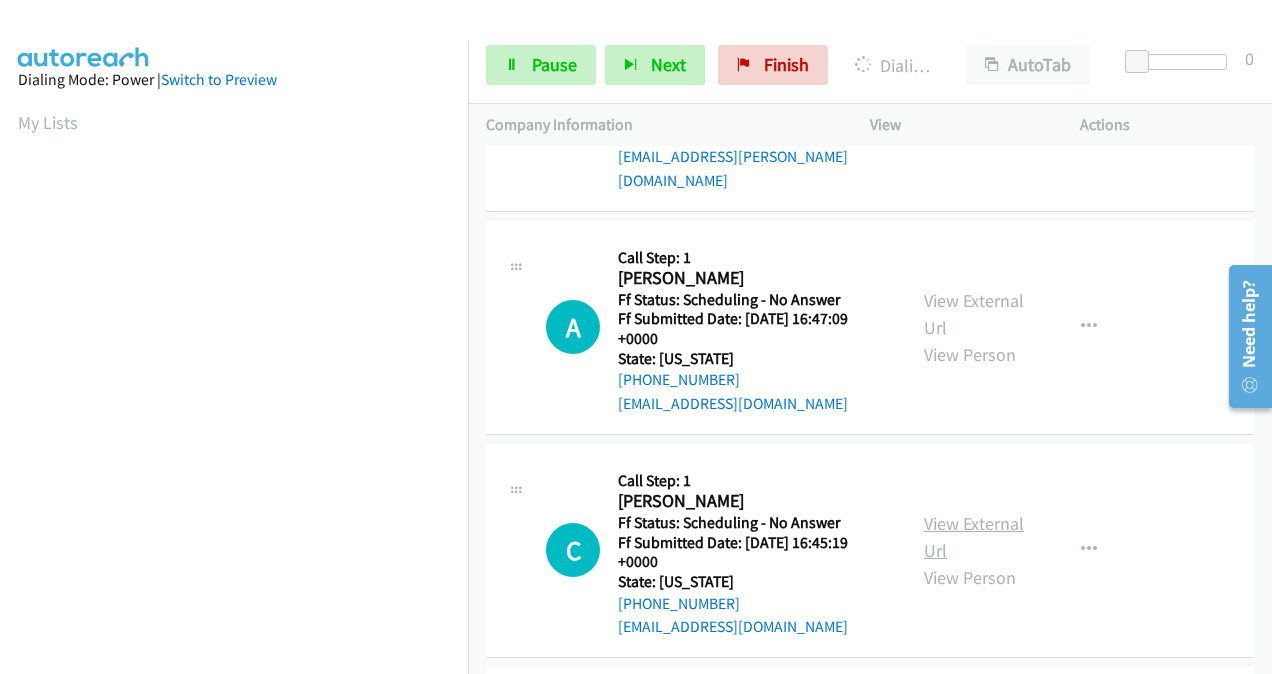 click on "View External Url" at bounding box center (974, 537) 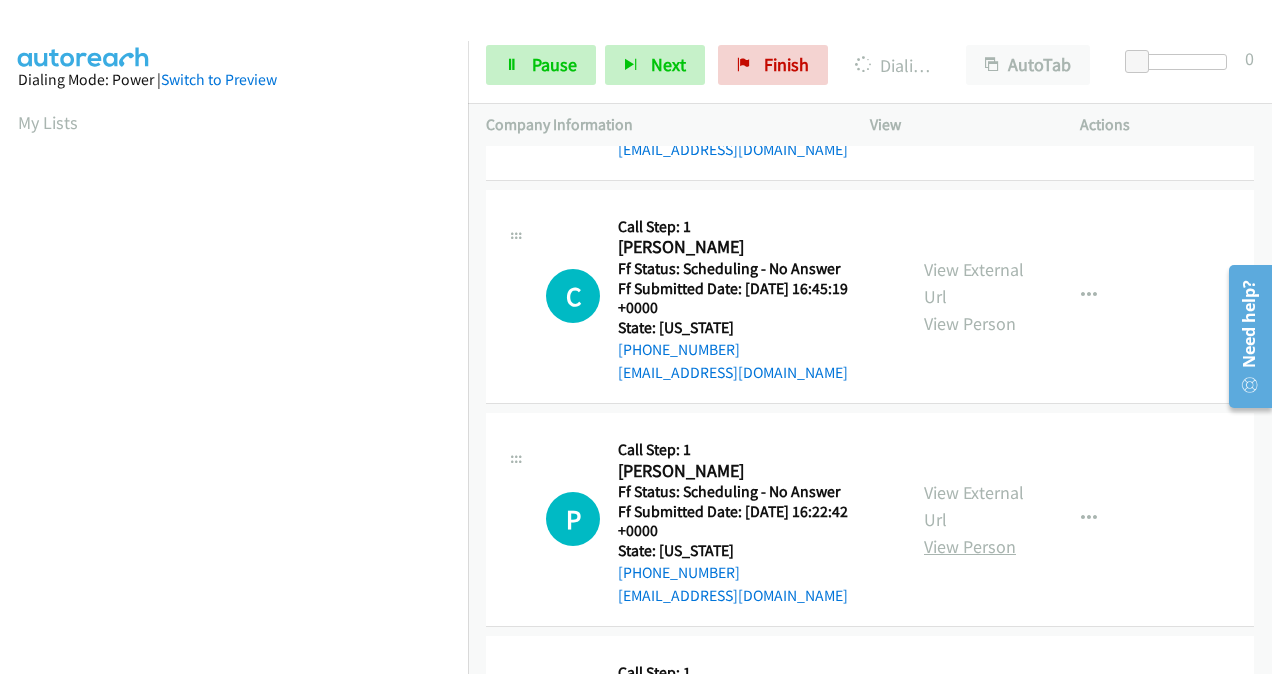 scroll, scrollTop: 700, scrollLeft: 0, axis: vertical 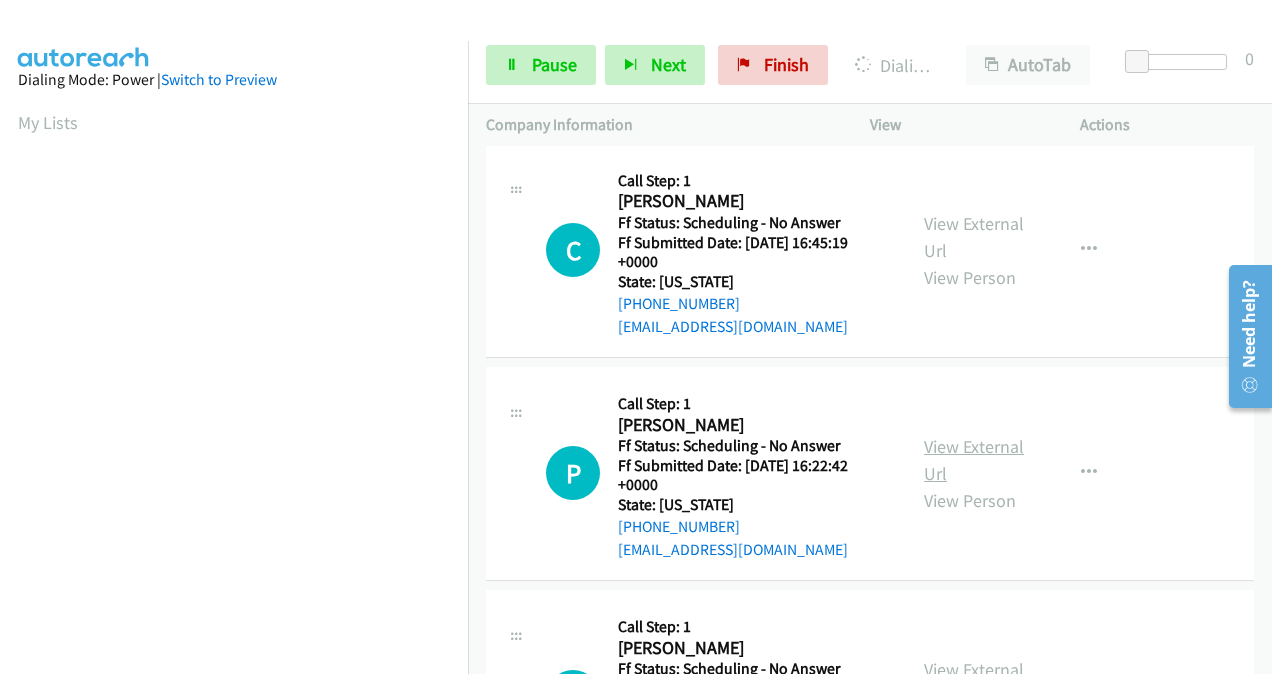 click on "View External Url" at bounding box center [974, 460] 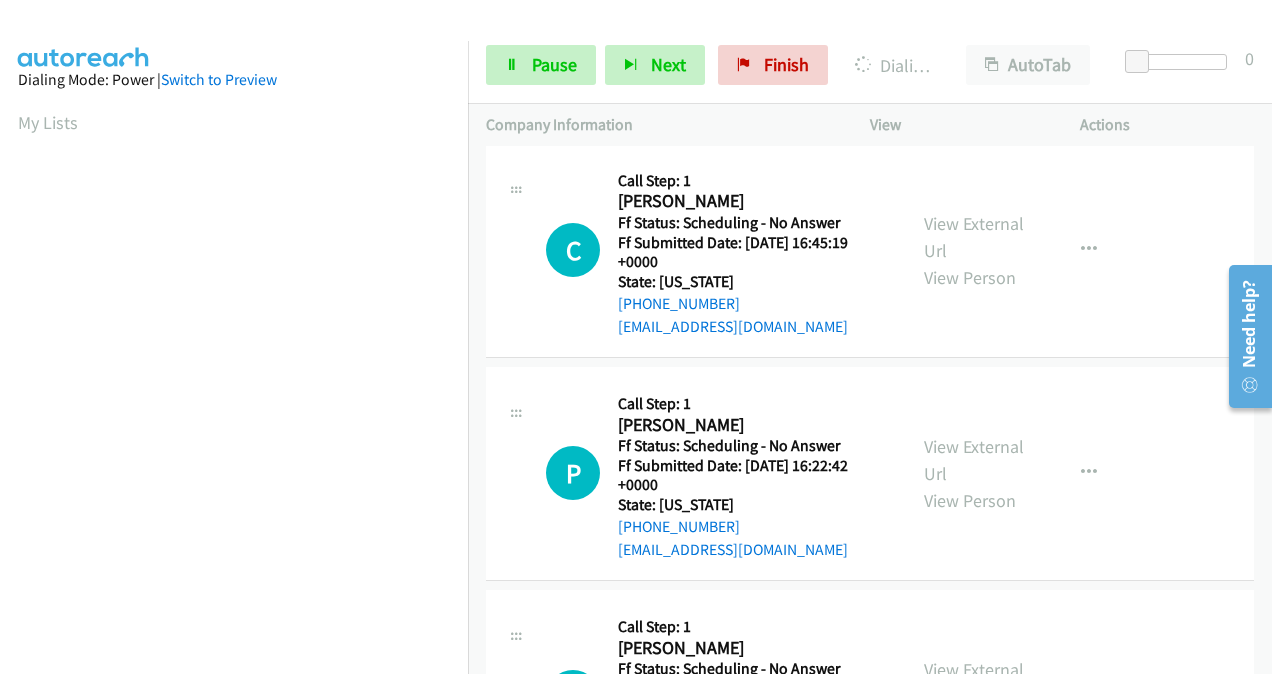 scroll, scrollTop: 900, scrollLeft: 0, axis: vertical 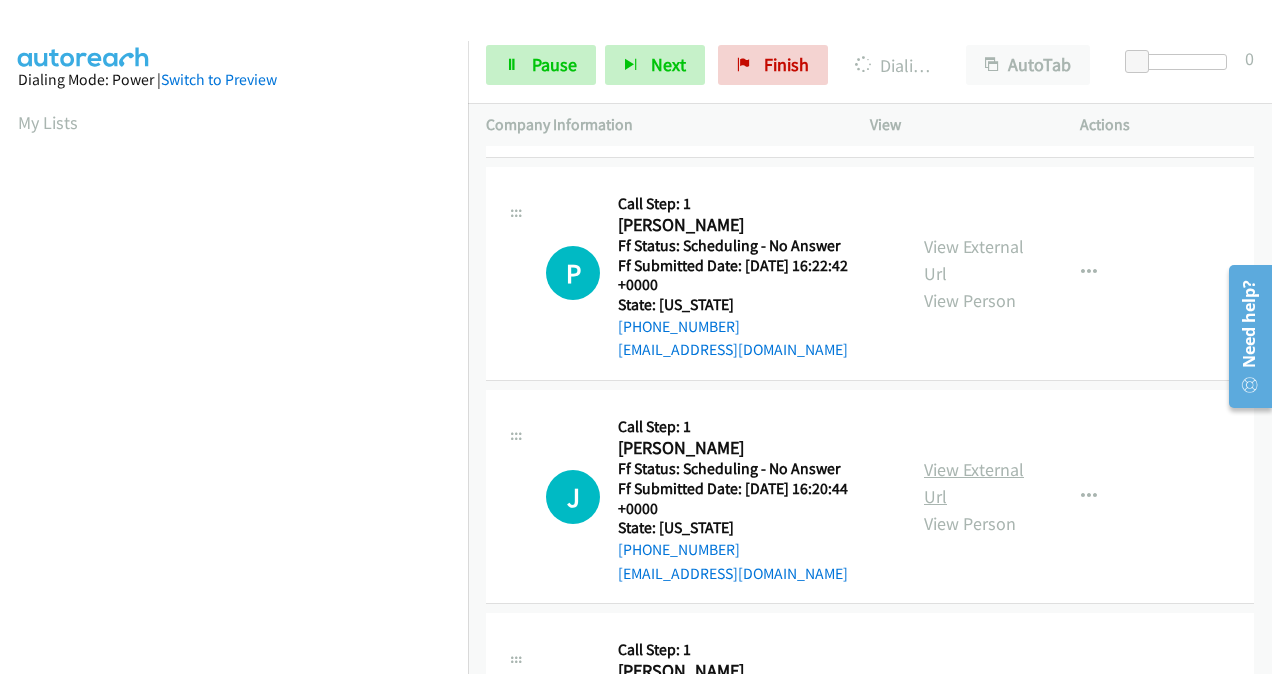 click on "View External Url" at bounding box center (974, 483) 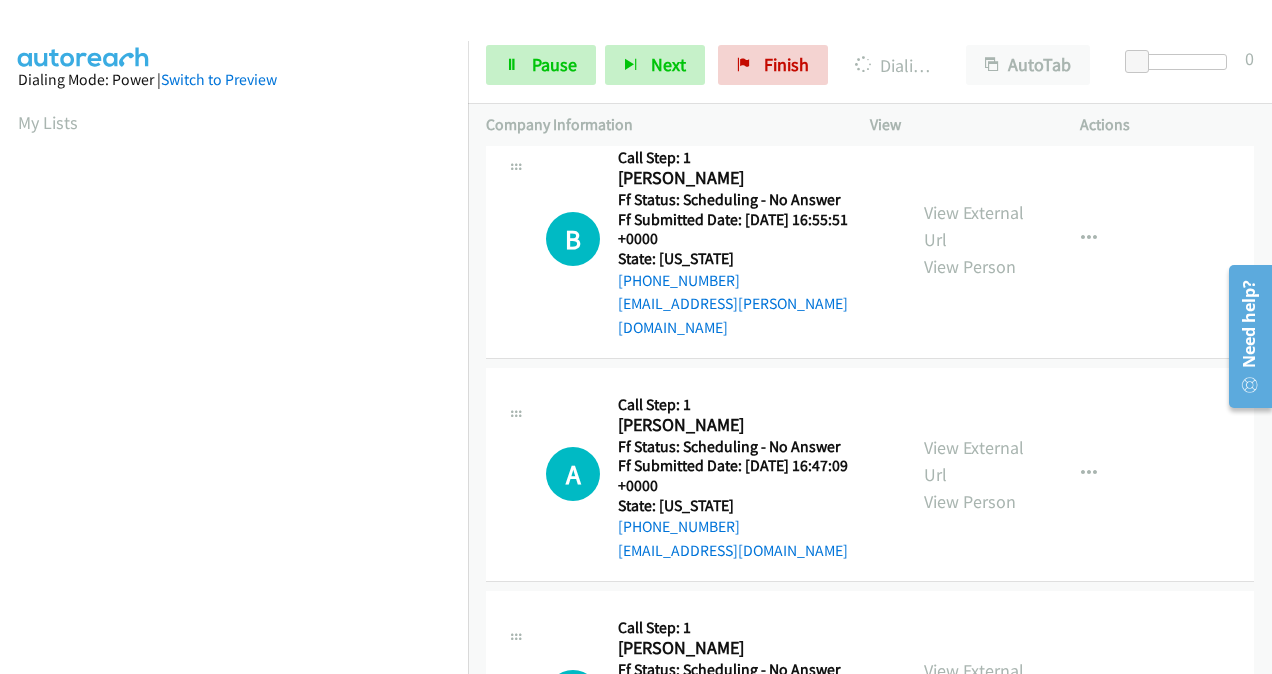 scroll, scrollTop: 0, scrollLeft: 0, axis: both 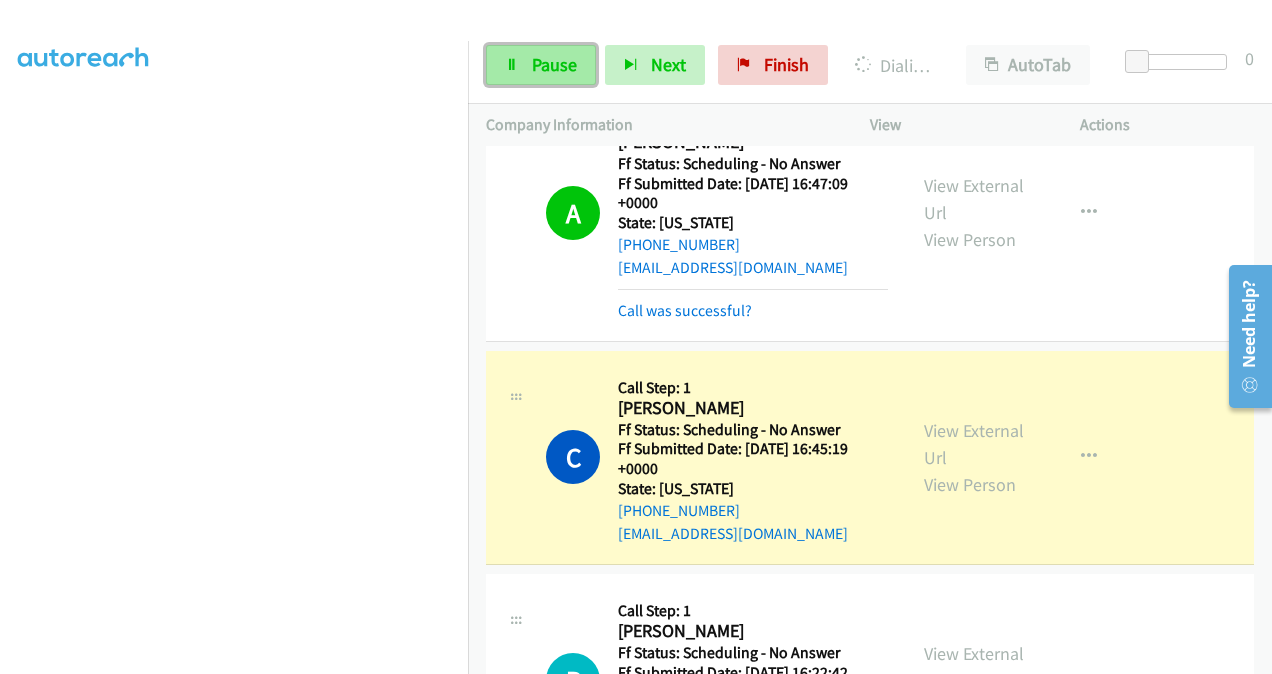 click on "Pause" at bounding box center (554, 64) 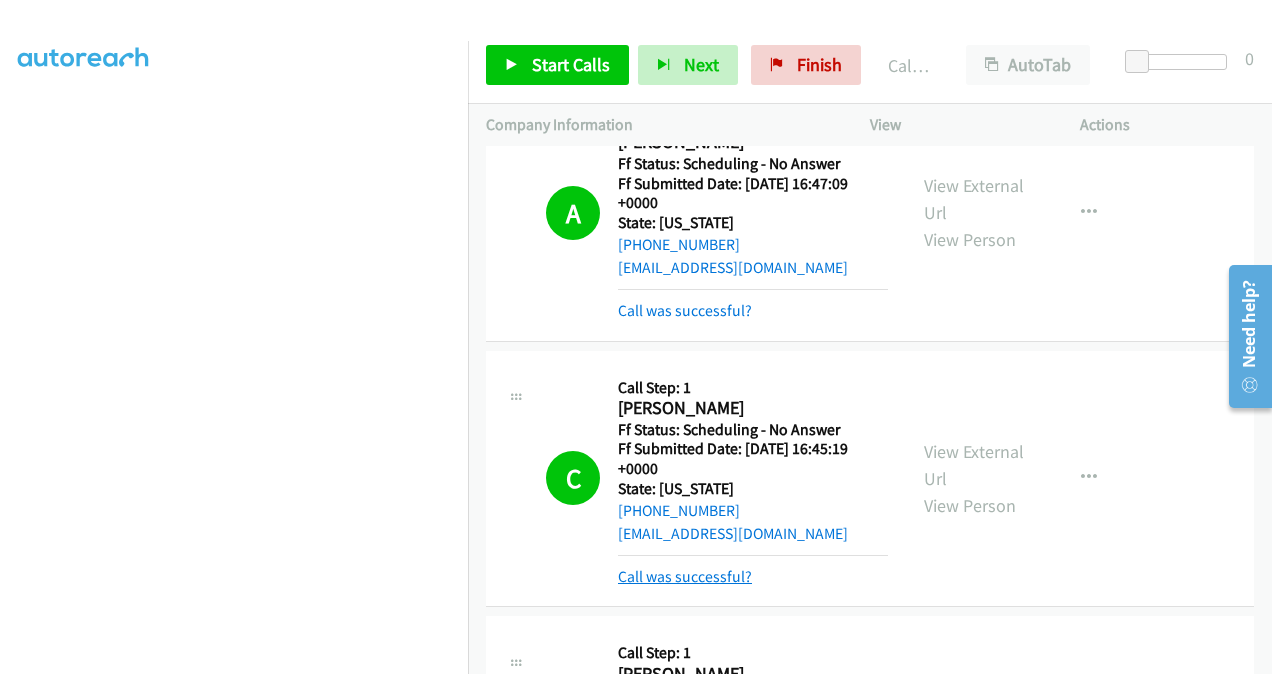 click on "Call was successful?" at bounding box center [685, 576] 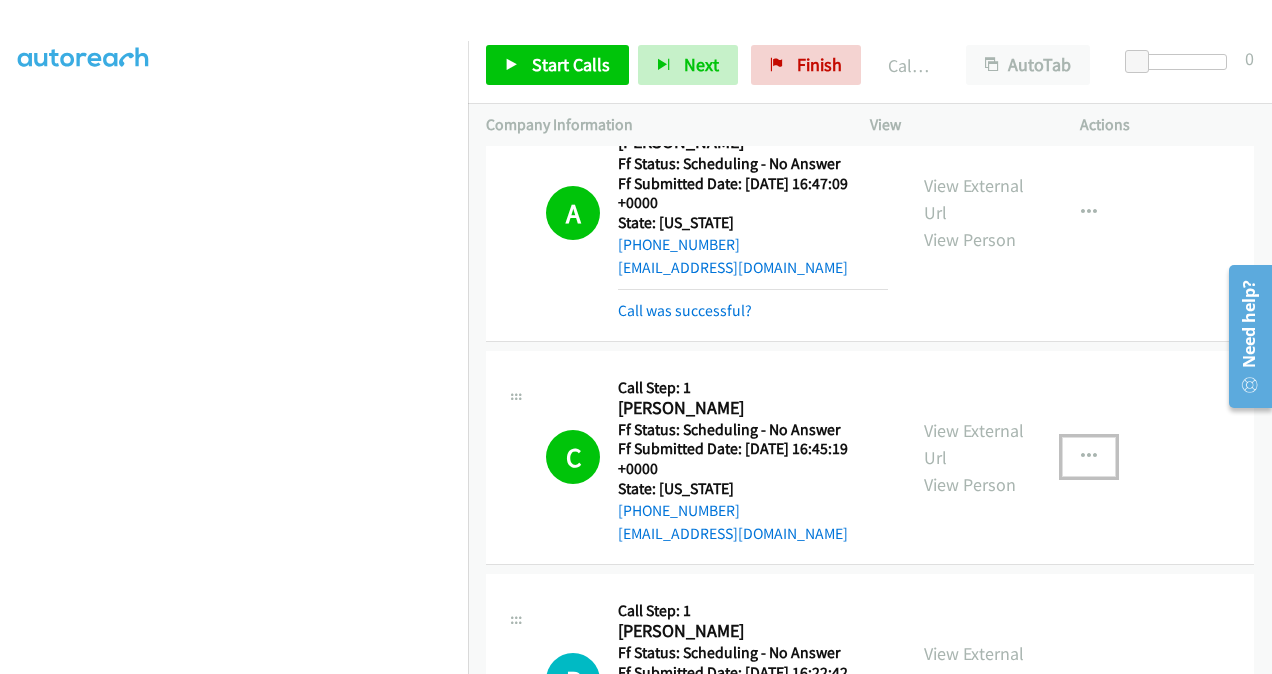click at bounding box center (1089, 457) 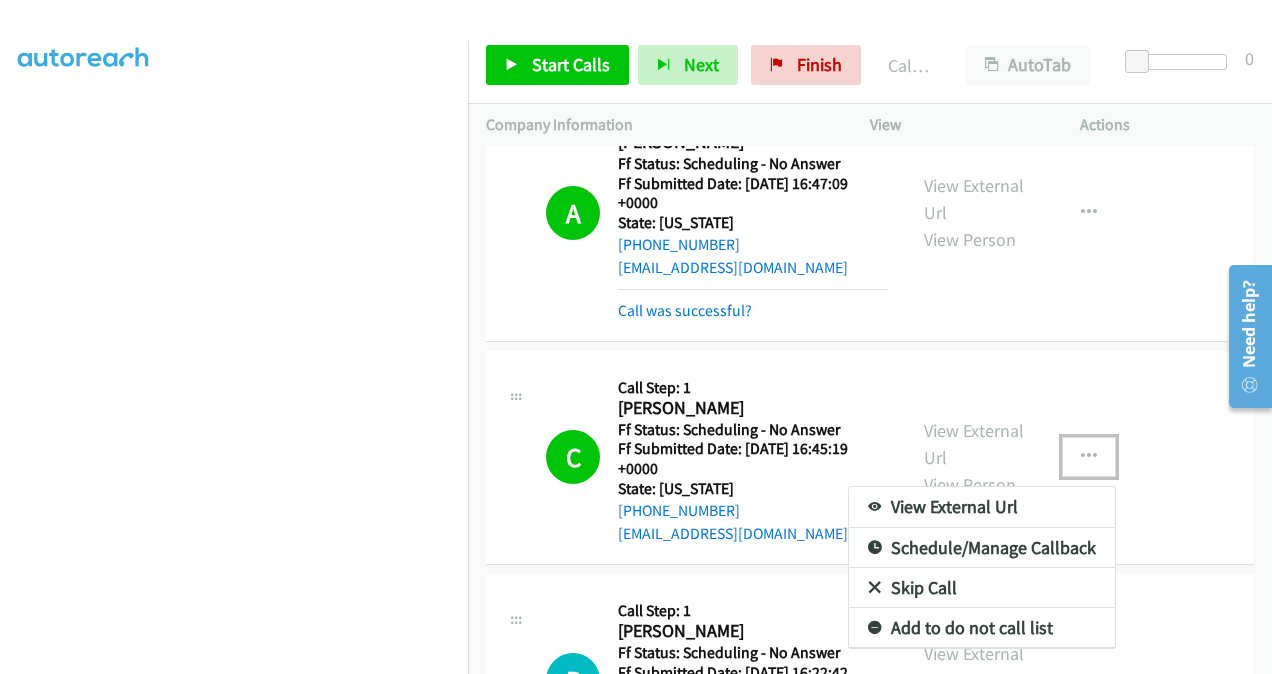 click on "Add to do not call list" at bounding box center [982, 628] 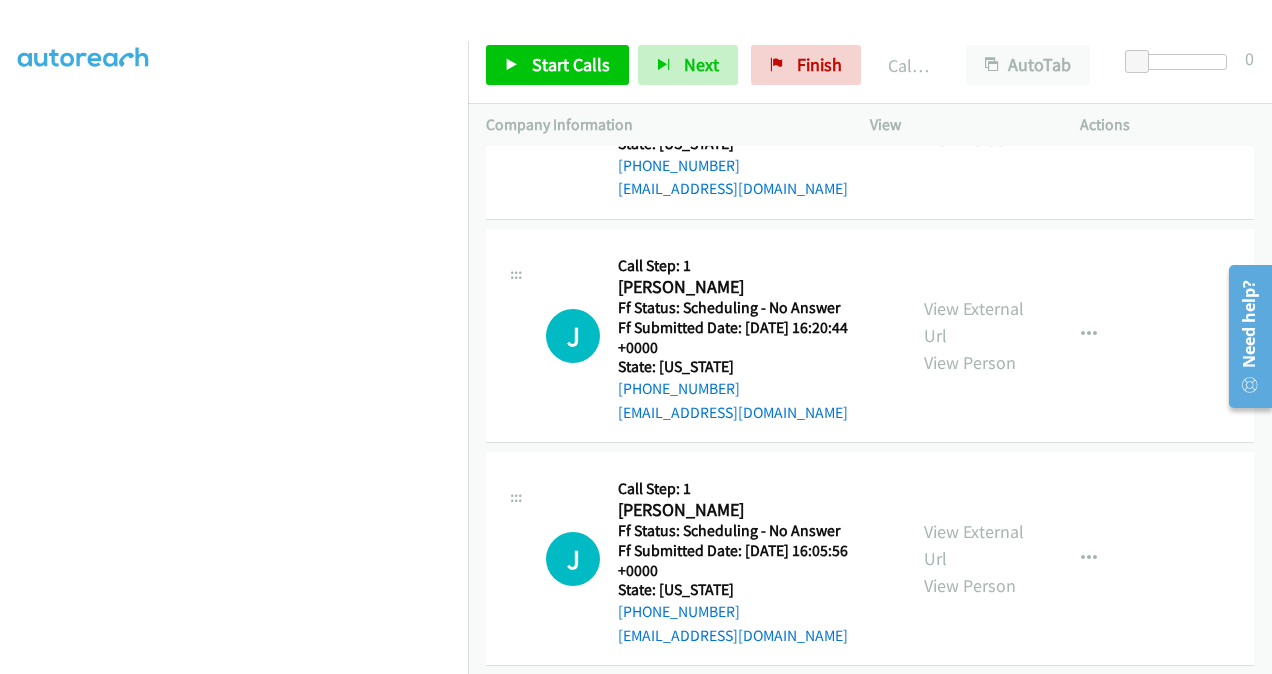 scroll, scrollTop: 1221, scrollLeft: 0, axis: vertical 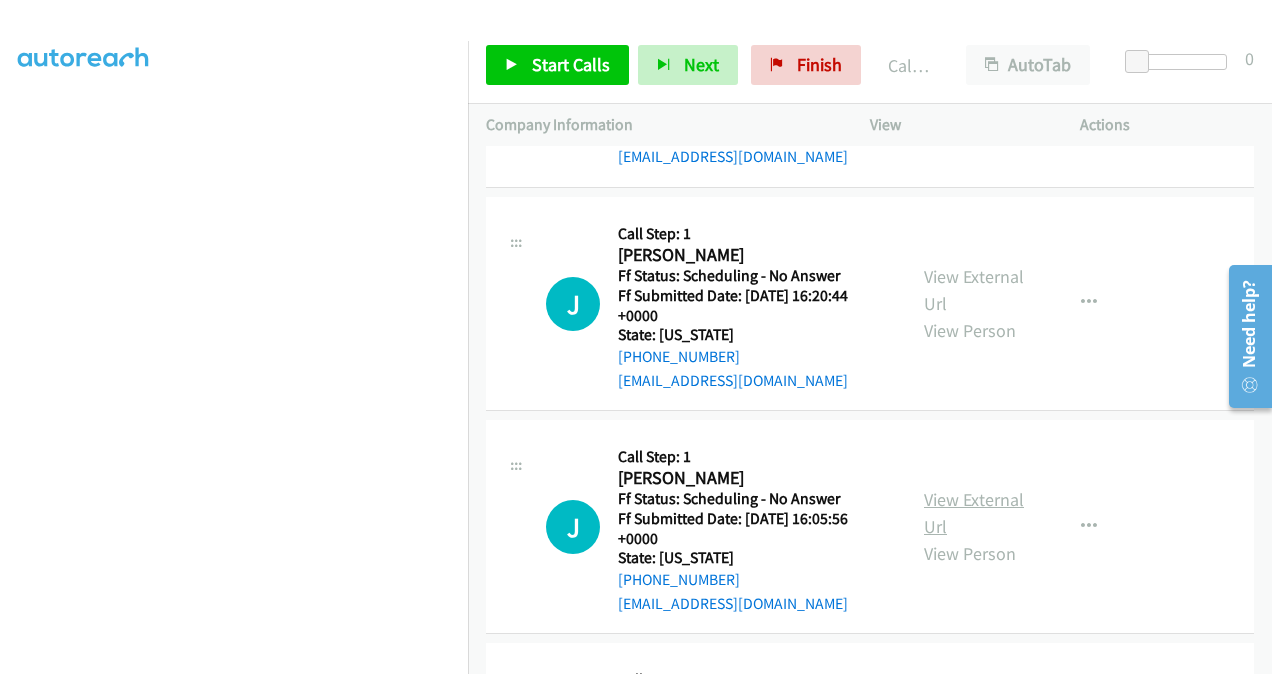click on "View External Url" at bounding box center [974, 513] 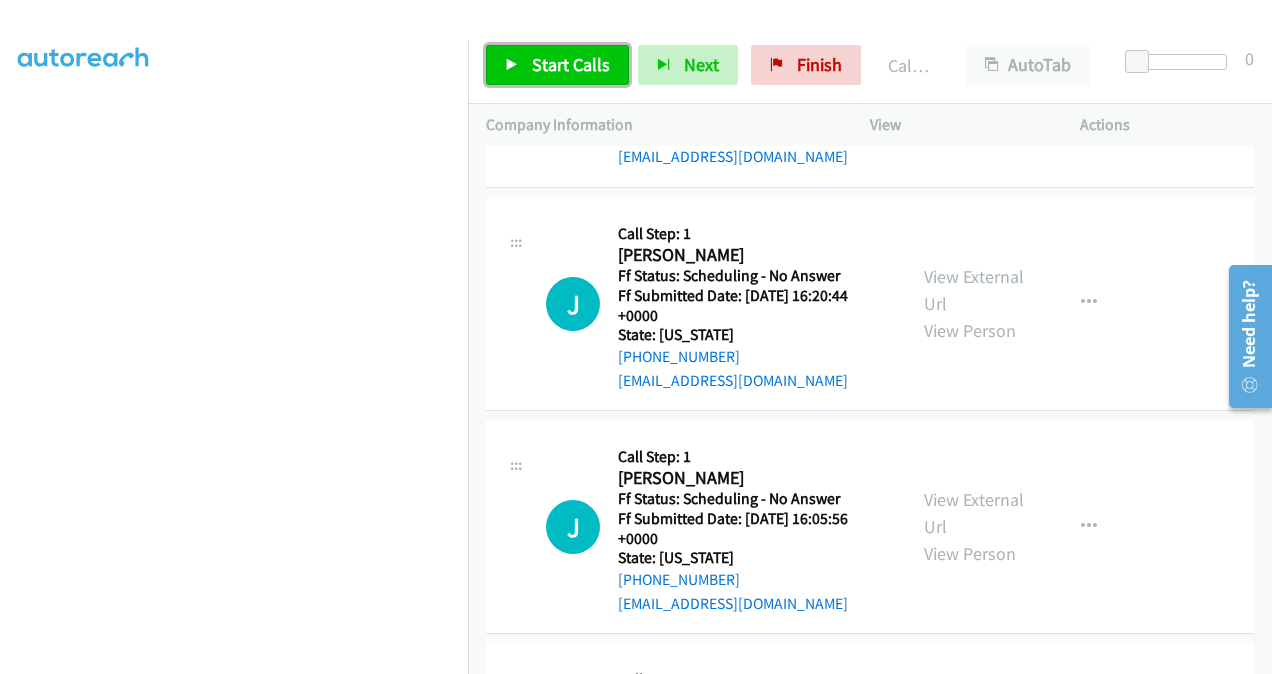 click on "Start Calls" at bounding box center [557, 65] 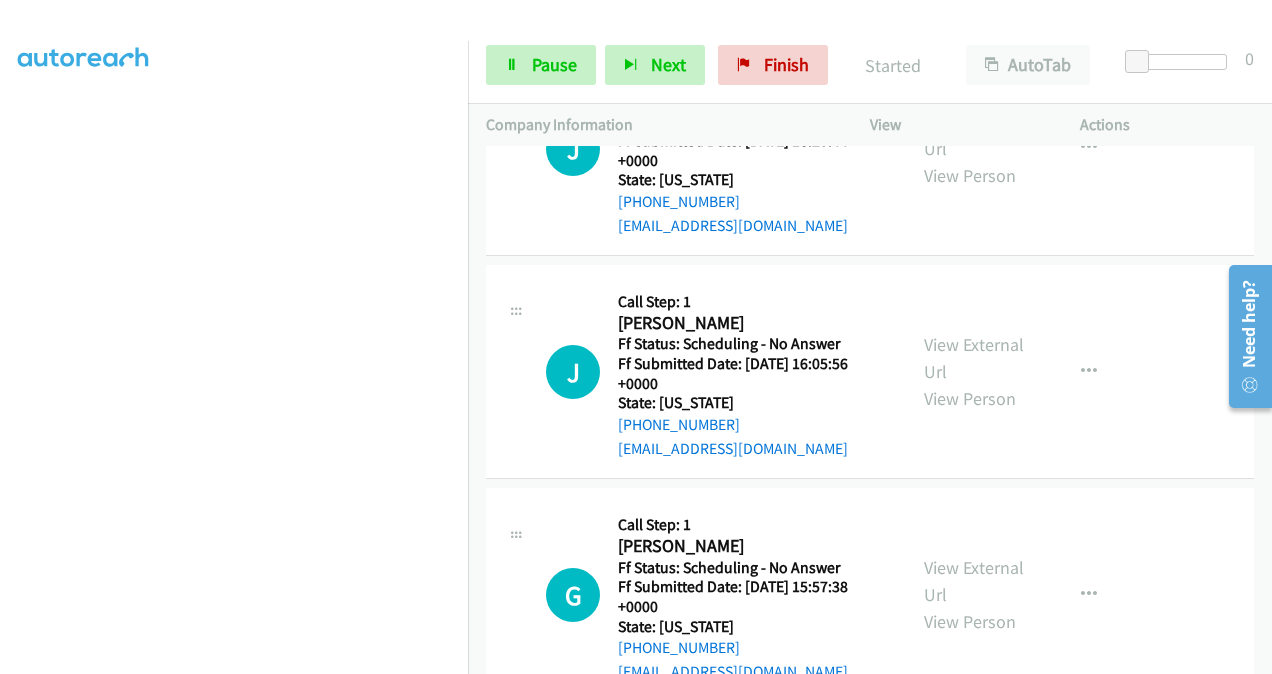 scroll, scrollTop: 1521, scrollLeft: 0, axis: vertical 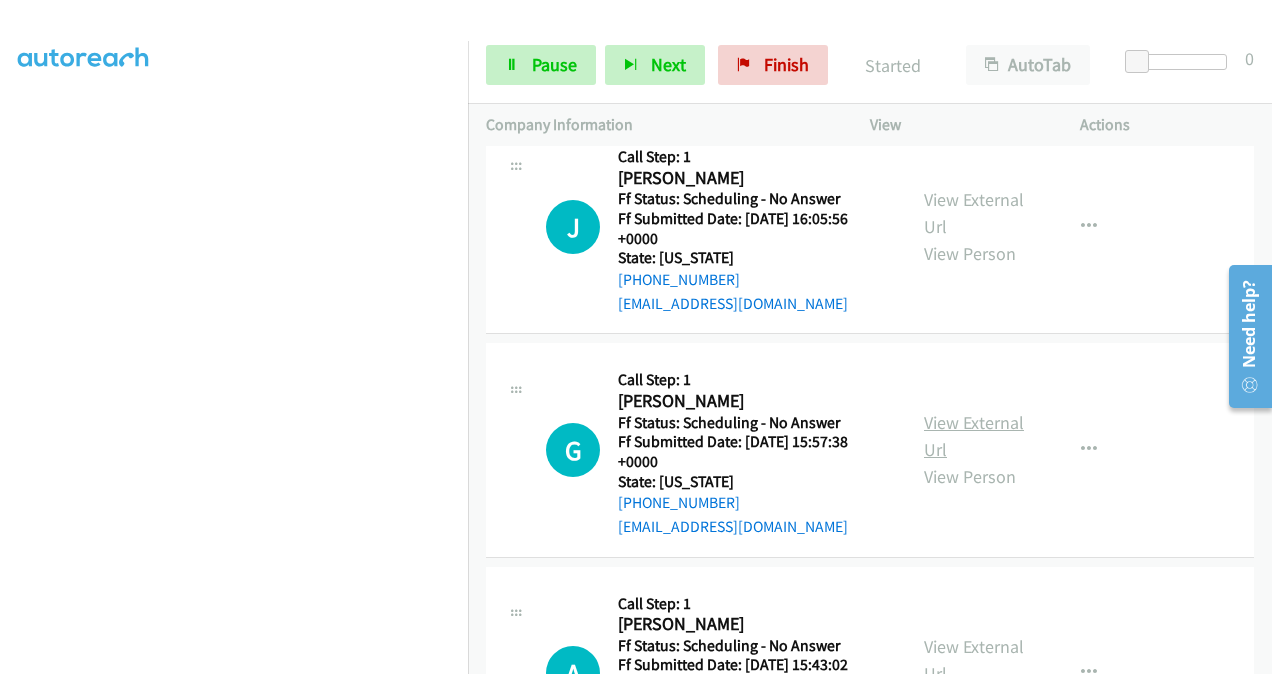 click on "View External Url" at bounding box center (974, 436) 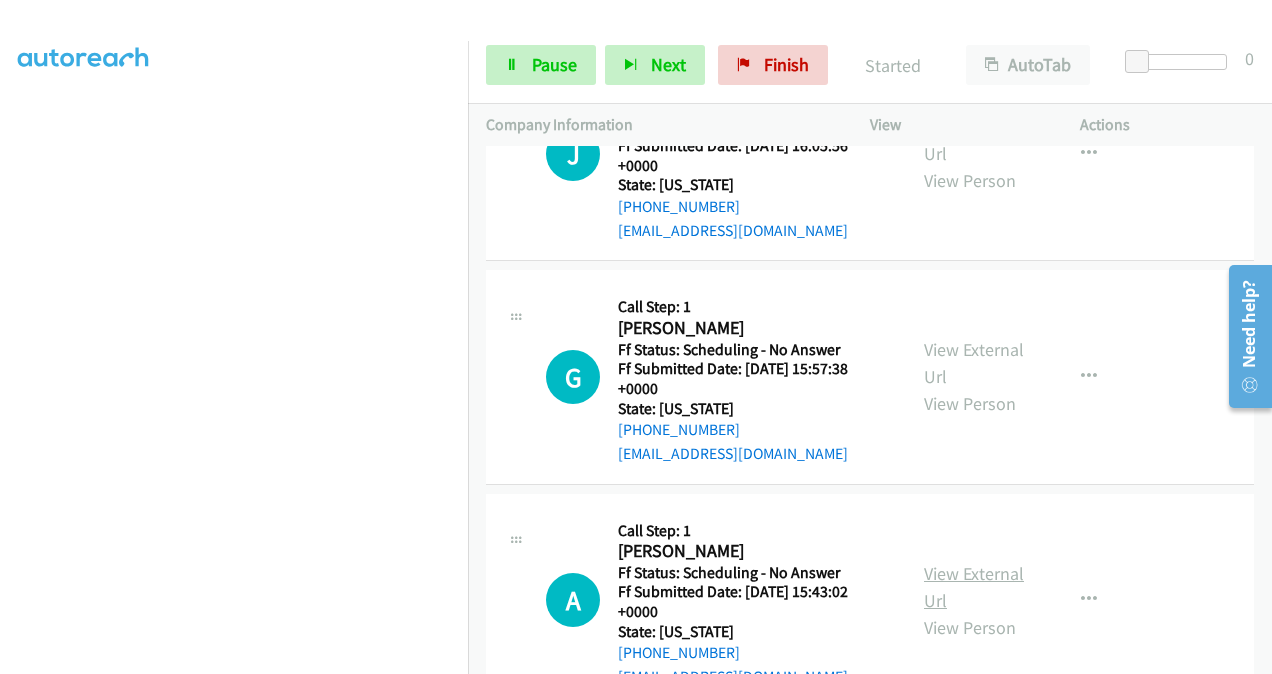 scroll, scrollTop: 1621, scrollLeft: 0, axis: vertical 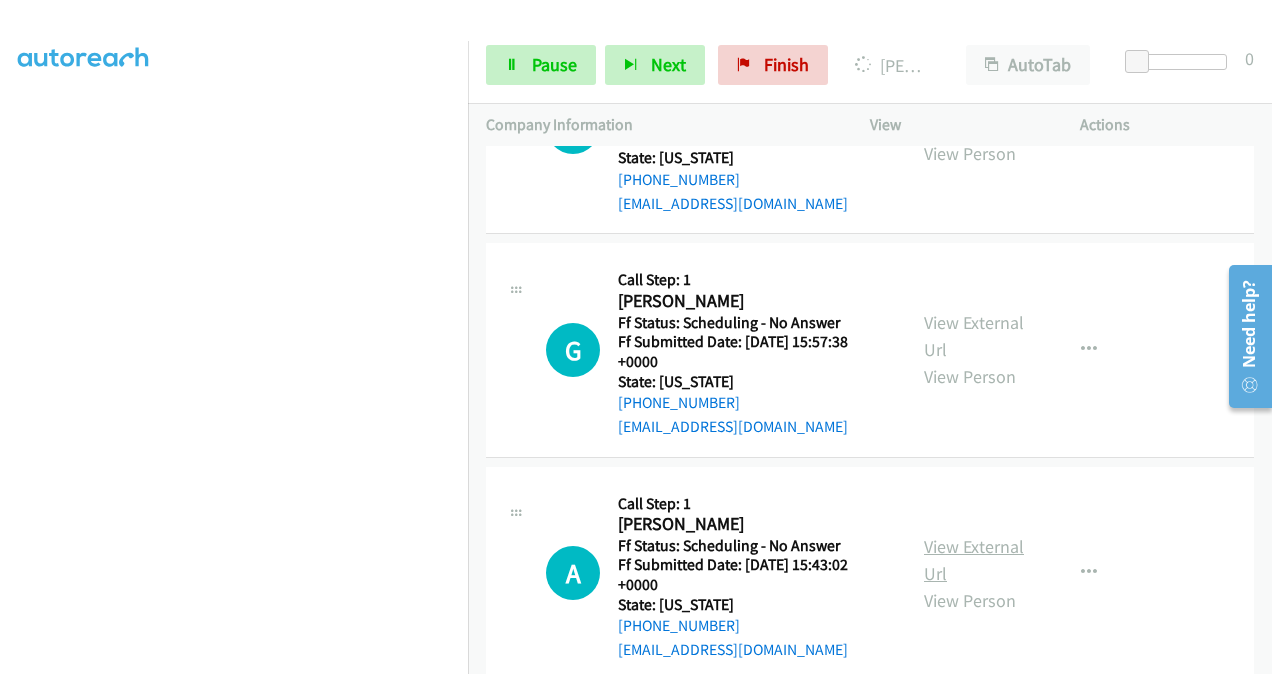 click on "View External Url" at bounding box center (974, 560) 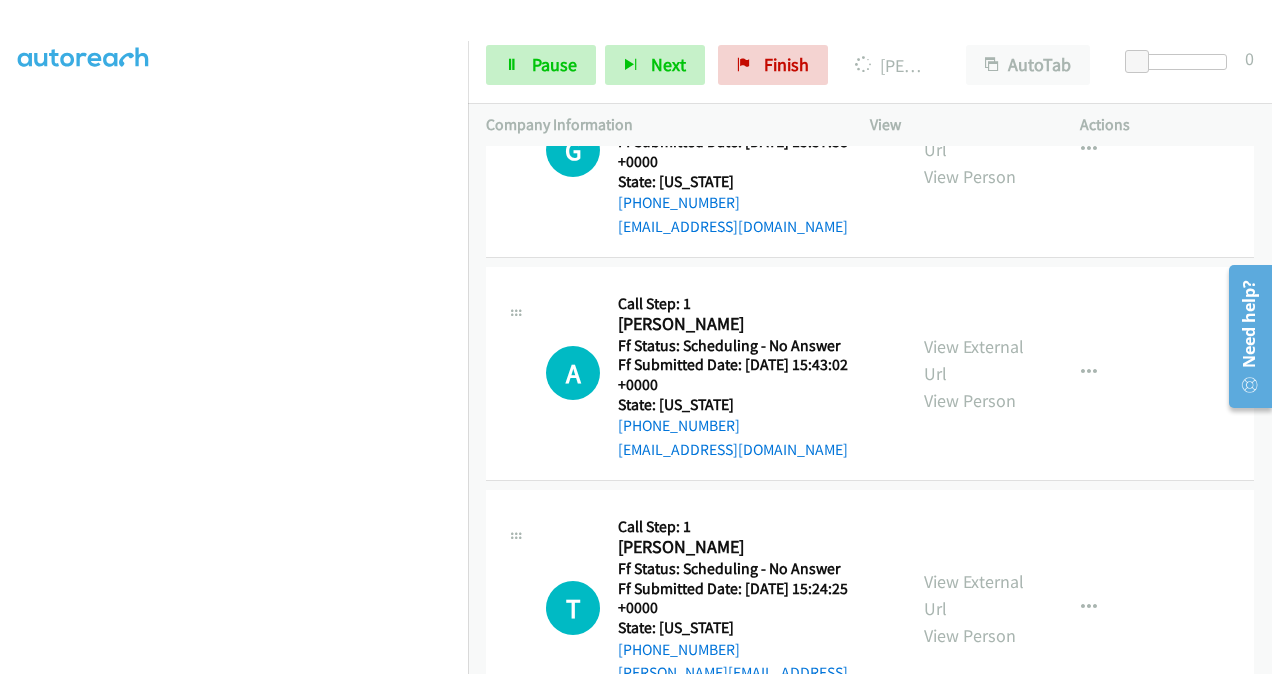 scroll, scrollTop: 1921, scrollLeft: 0, axis: vertical 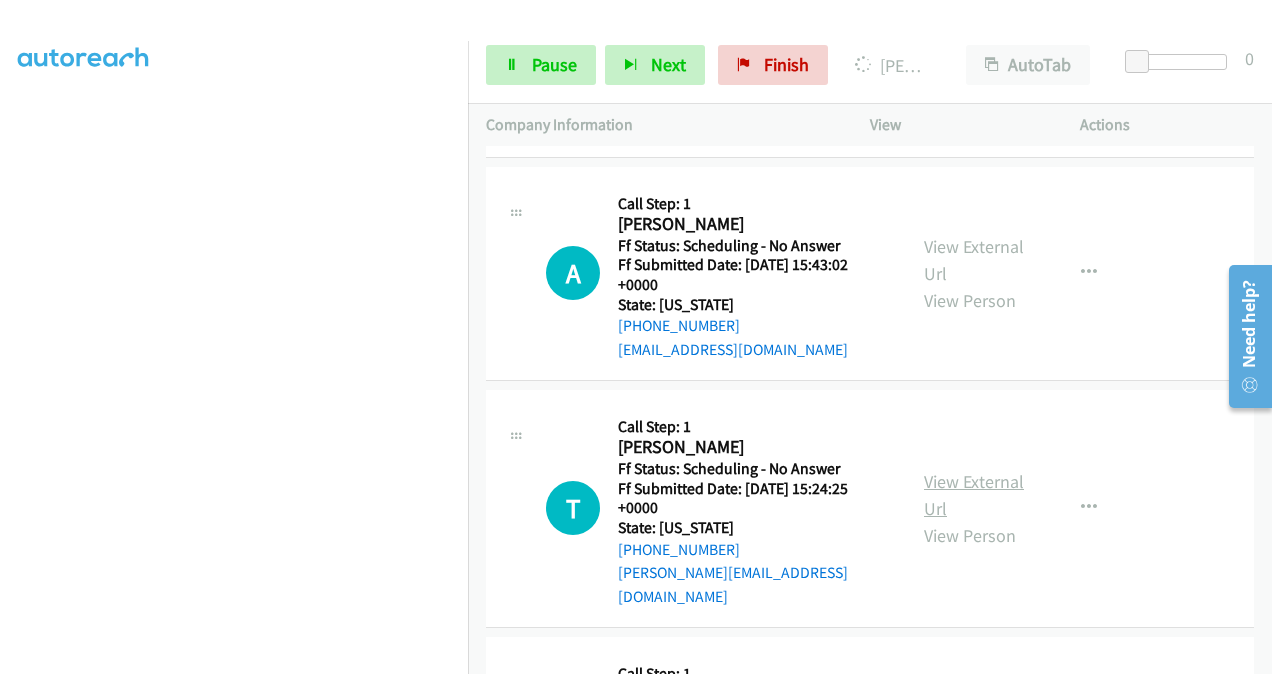 click on "View External Url" at bounding box center (974, 495) 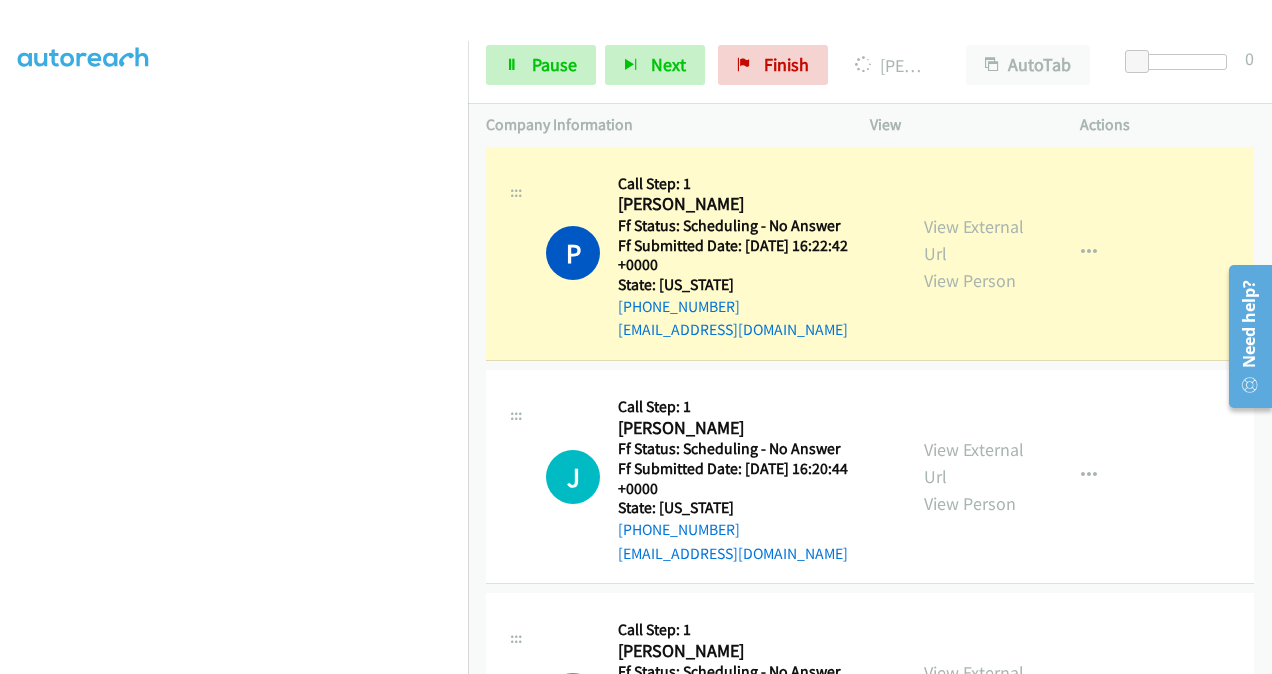scroll, scrollTop: 1021, scrollLeft: 0, axis: vertical 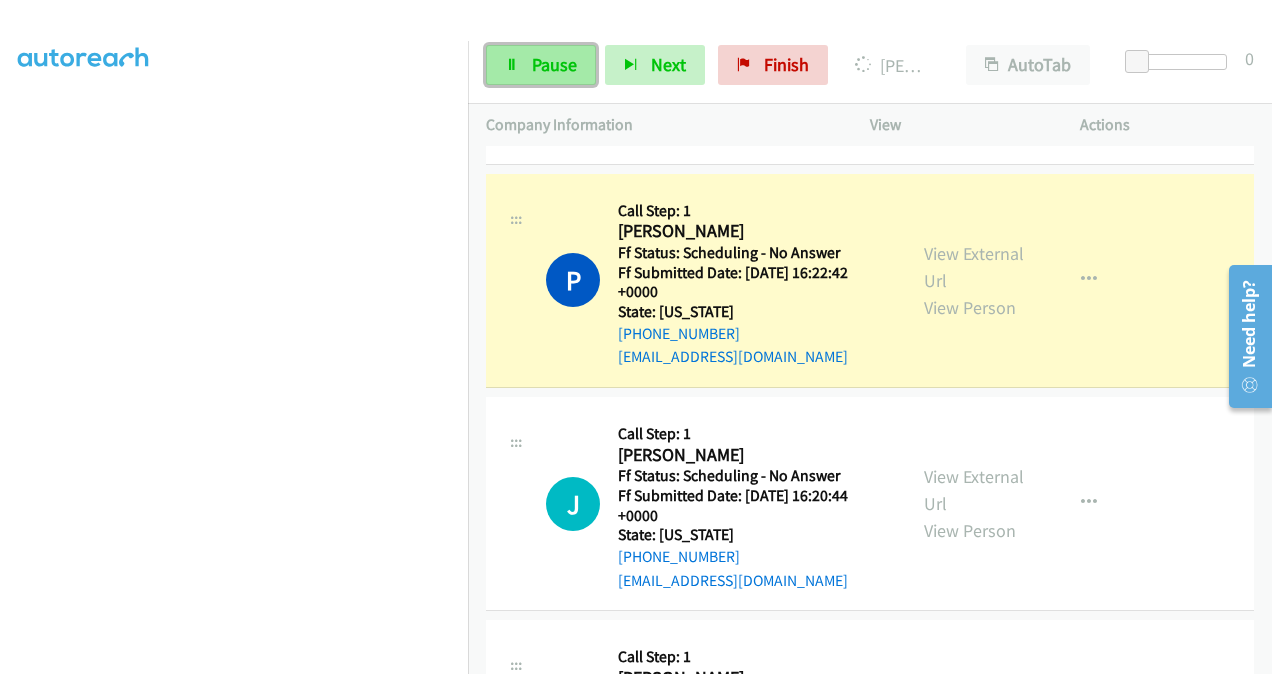 click on "Pause" at bounding box center (554, 64) 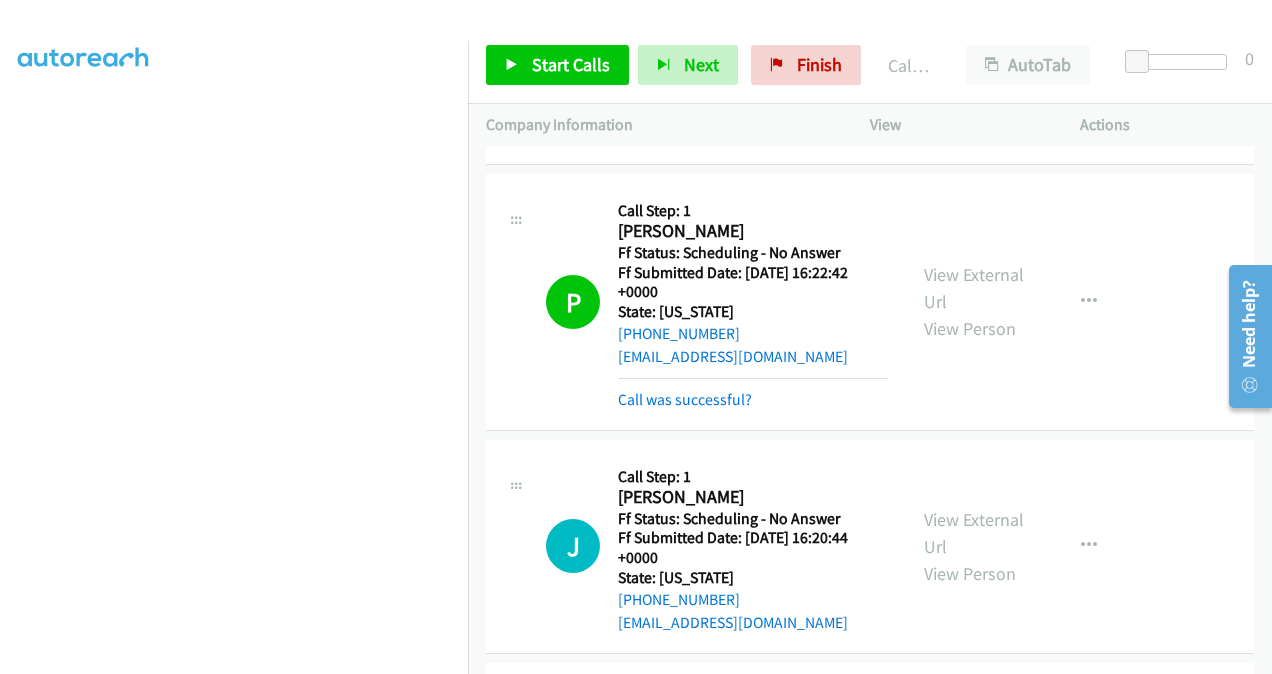 click on "Call was successful?" at bounding box center [753, 400] 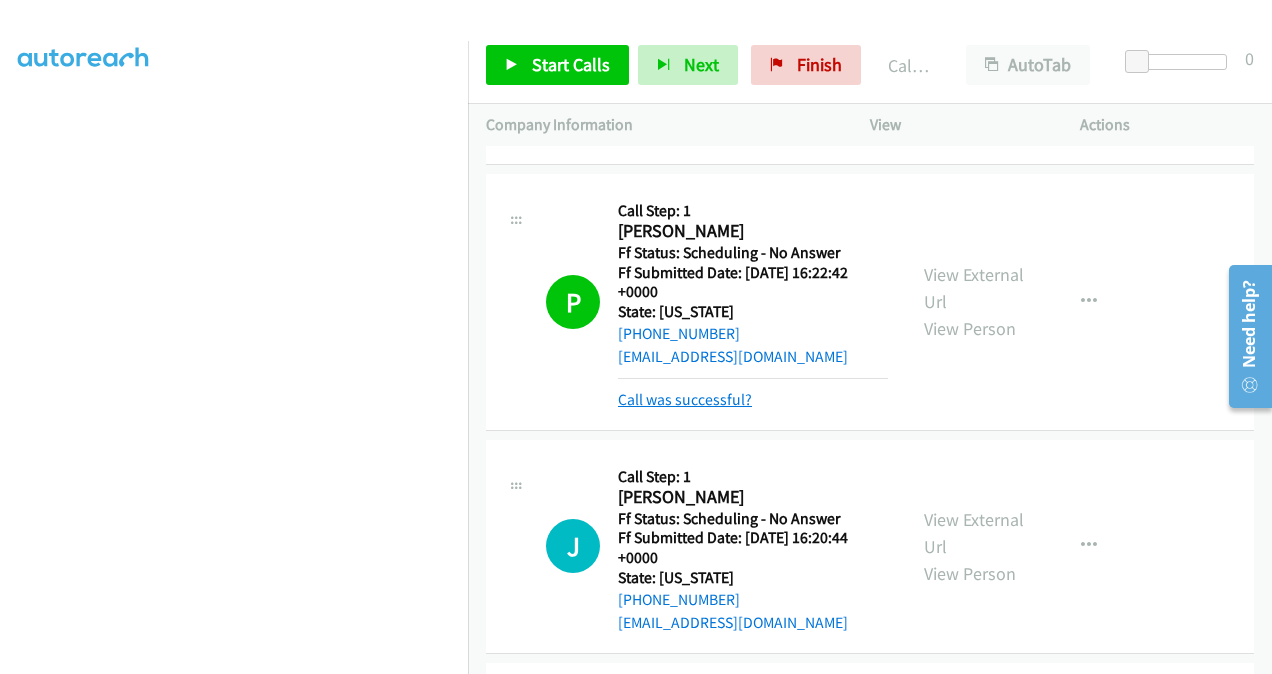 click on "Call was successful?" at bounding box center (685, 399) 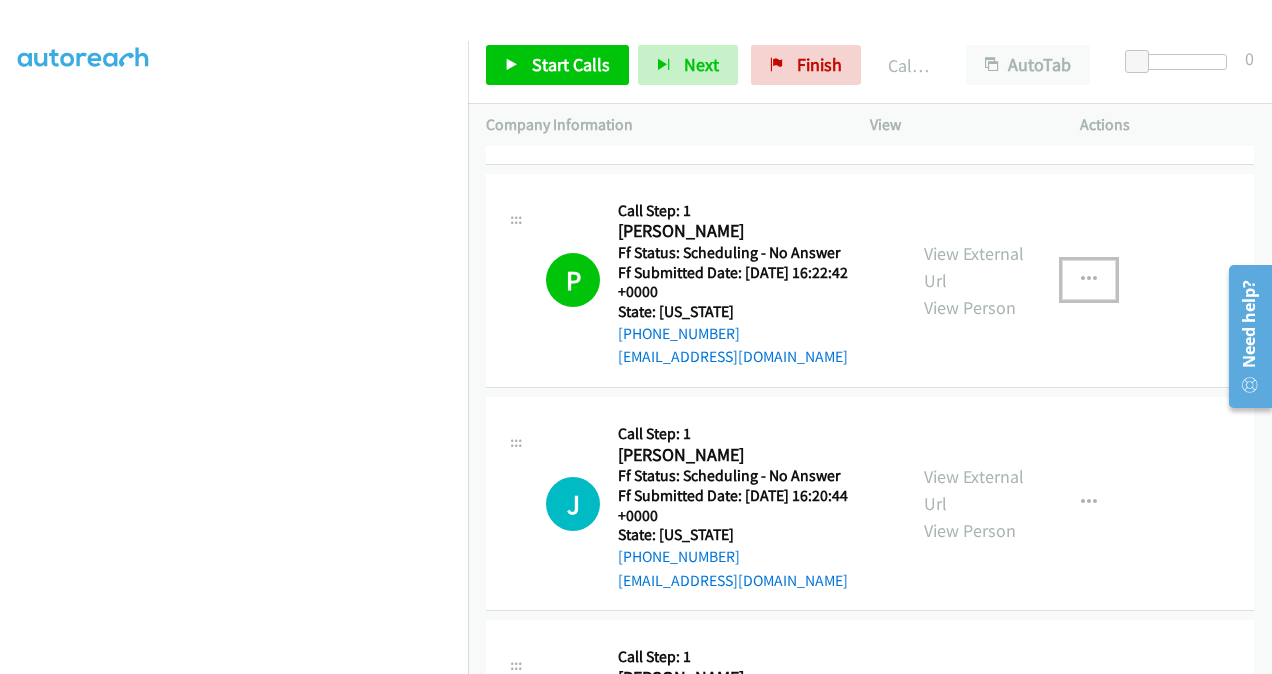 click at bounding box center (1089, 280) 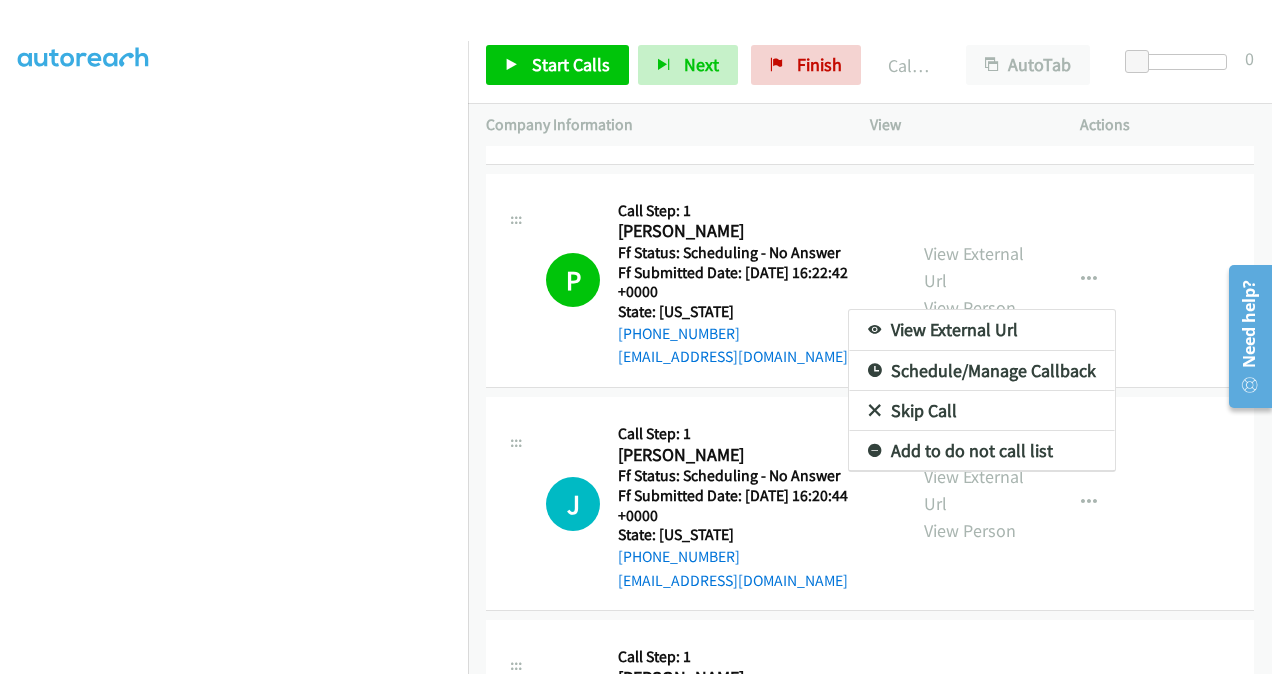 scroll, scrollTop: 834, scrollLeft: 0, axis: vertical 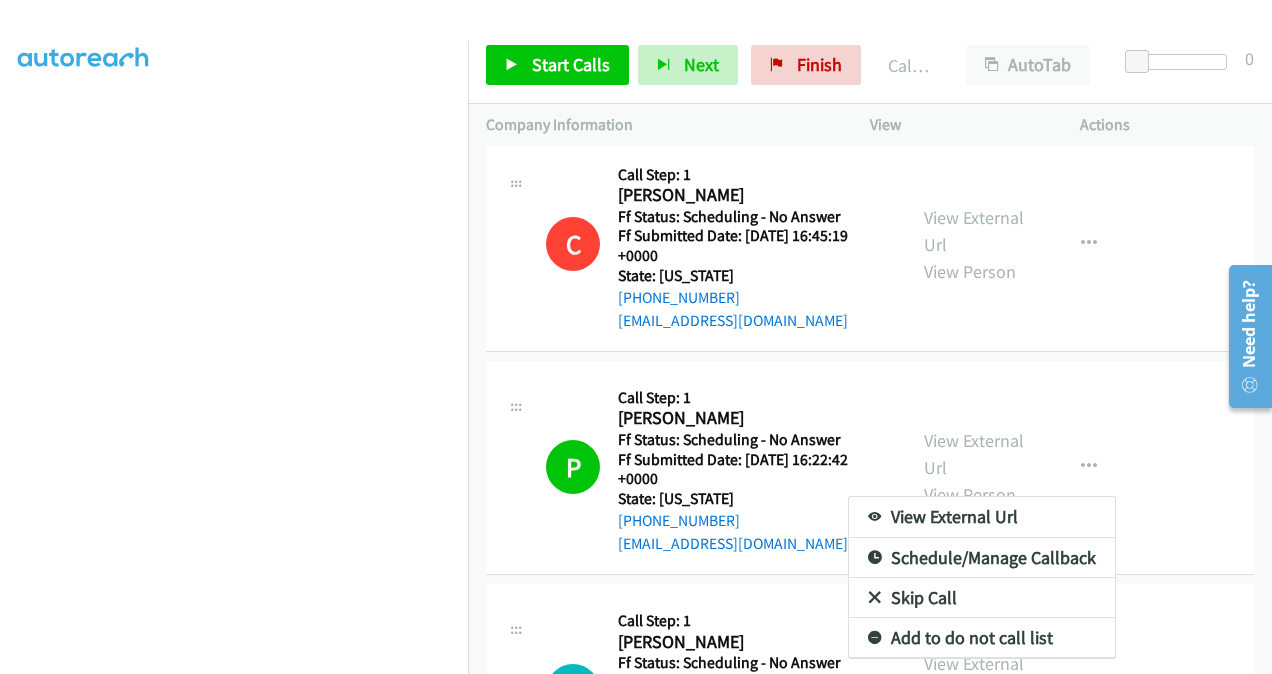 click on "Add to do not call list" at bounding box center [982, 638] 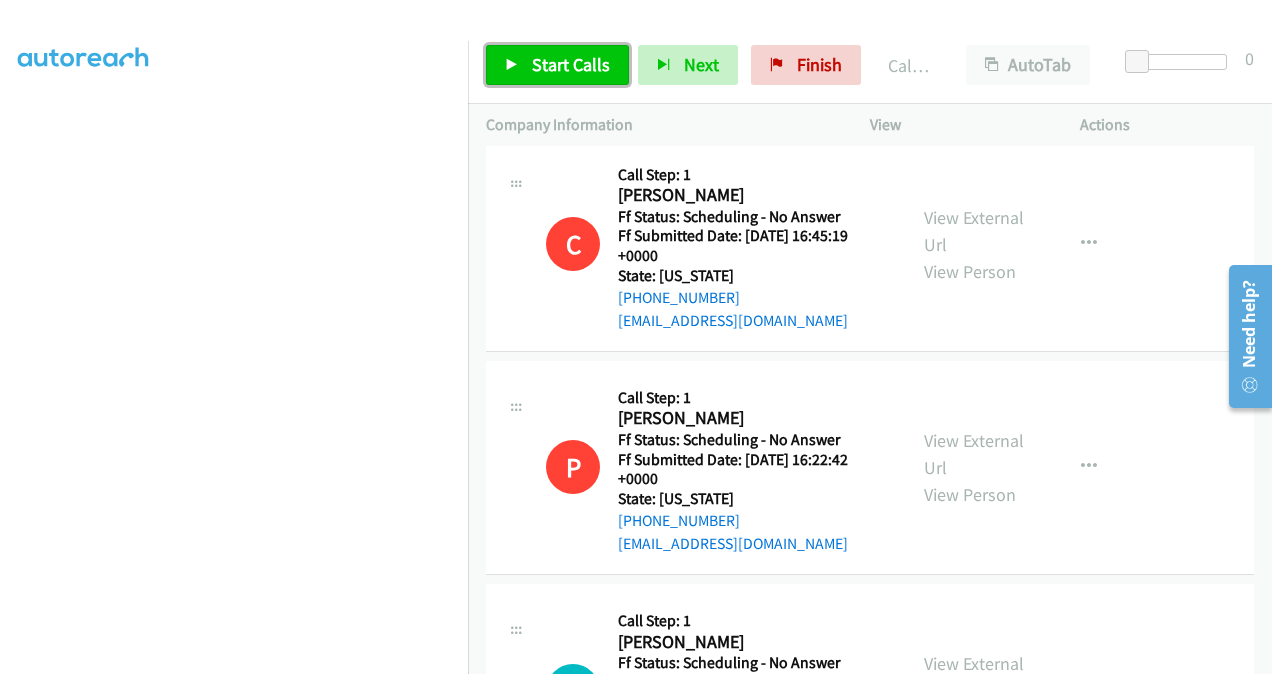 click on "Start Calls" at bounding box center (571, 64) 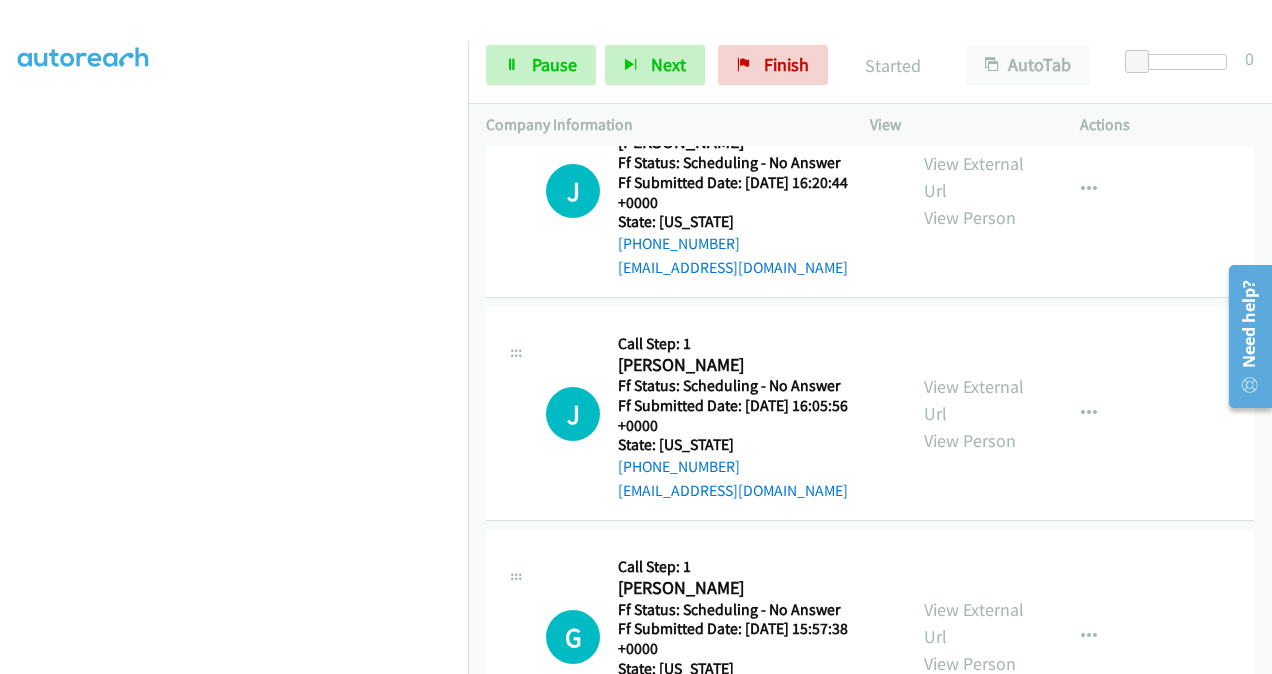 scroll, scrollTop: 1234, scrollLeft: 0, axis: vertical 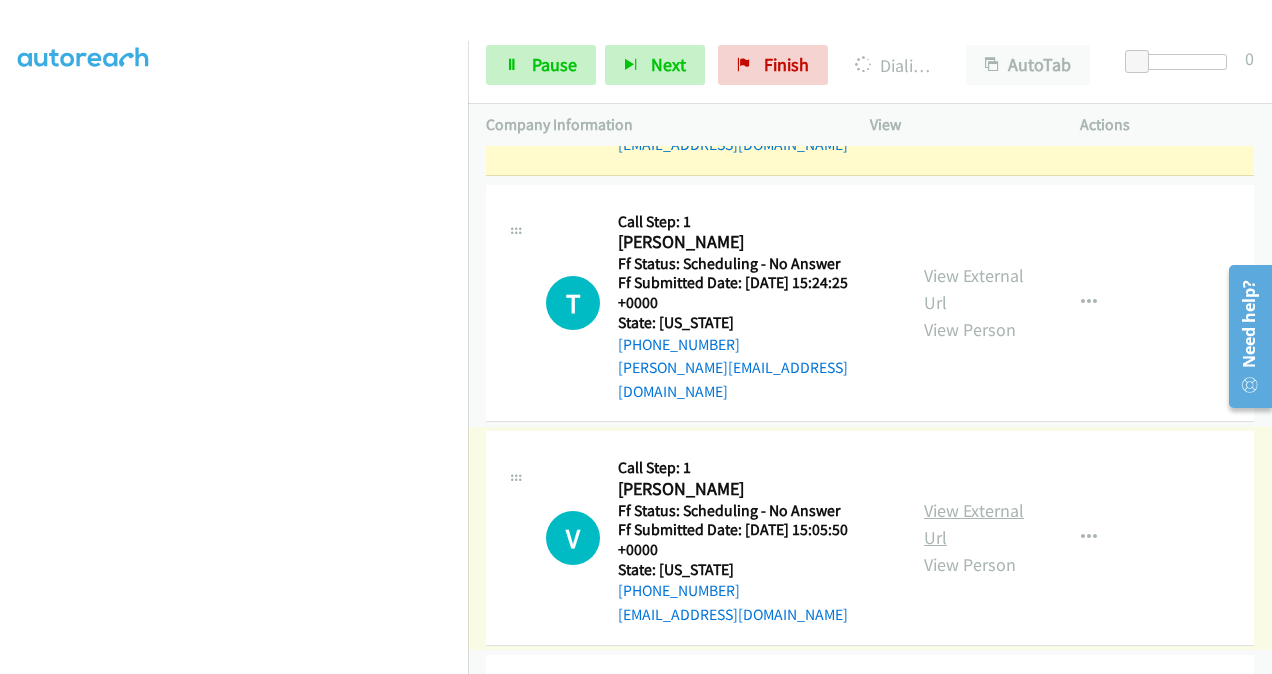 click on "View External Url" at bounding box center [974, 524] 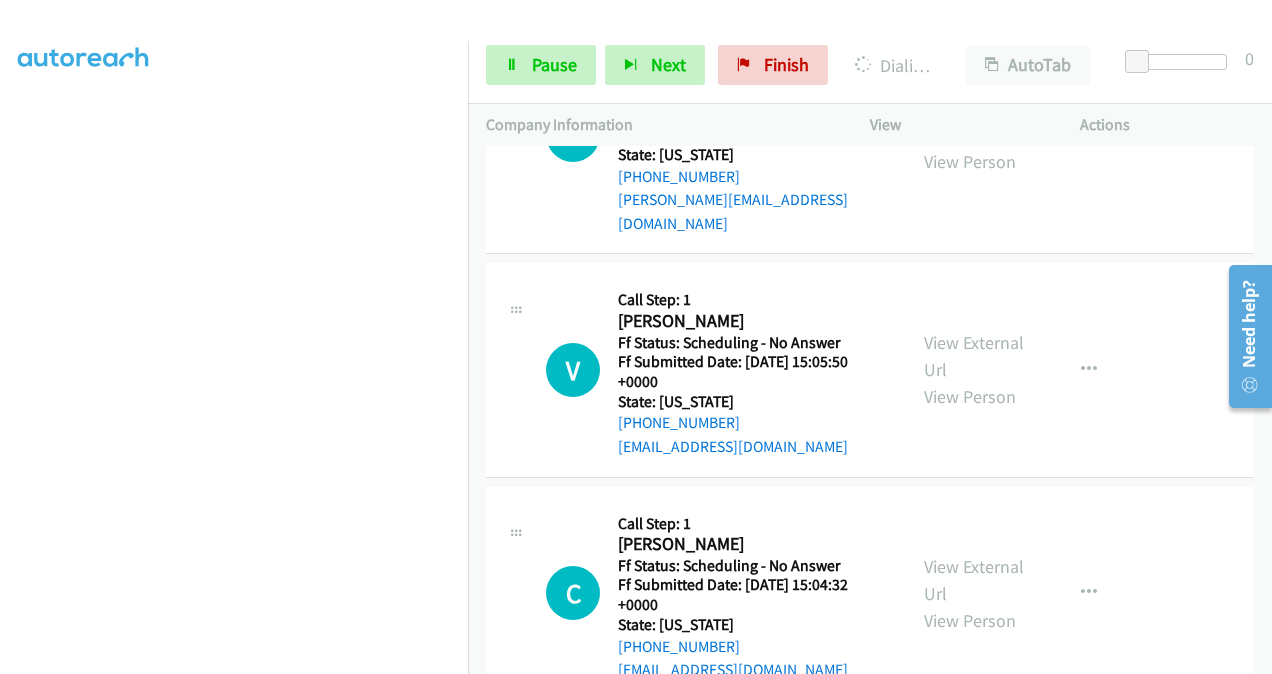 scroll, scrollTop: 2454, scrollLeft: 0, axis: vertical 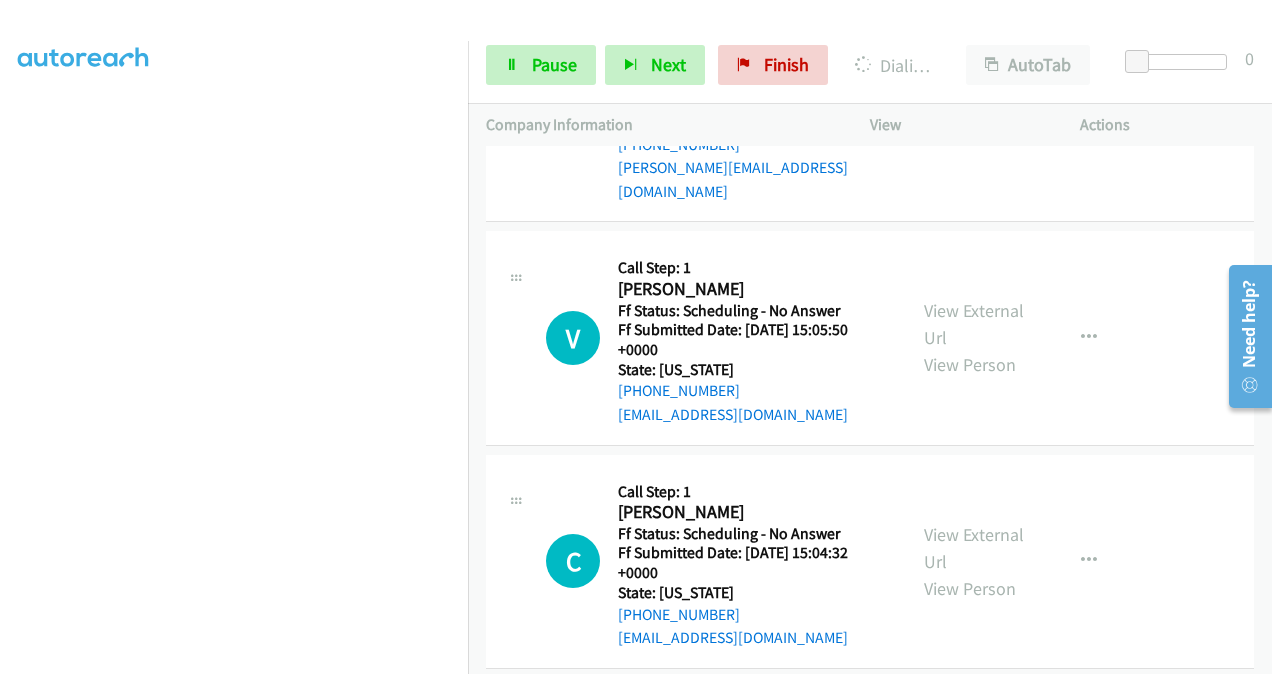 click on "View External Url
View Person" at bounding box center (975, 561) 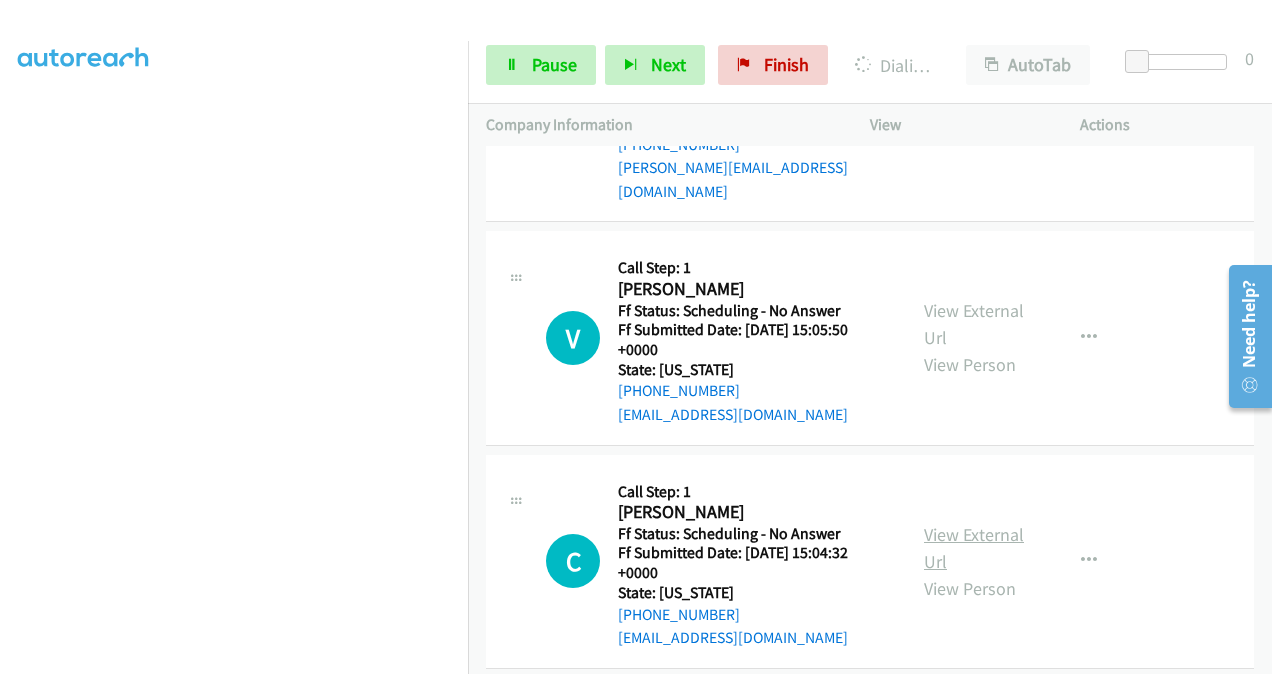 click on "View External Url" at bounding box center [974, 548] 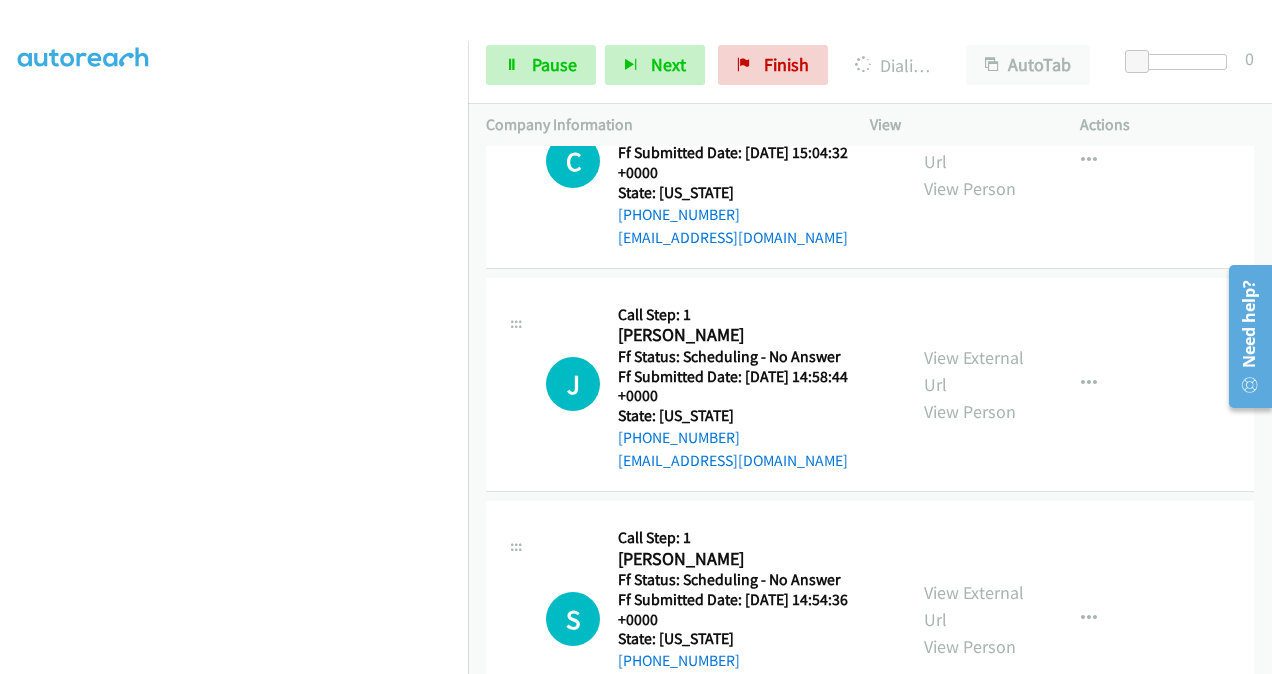 scroll, scrollTop: 2654, scrollLeft: 0, axis: vertical 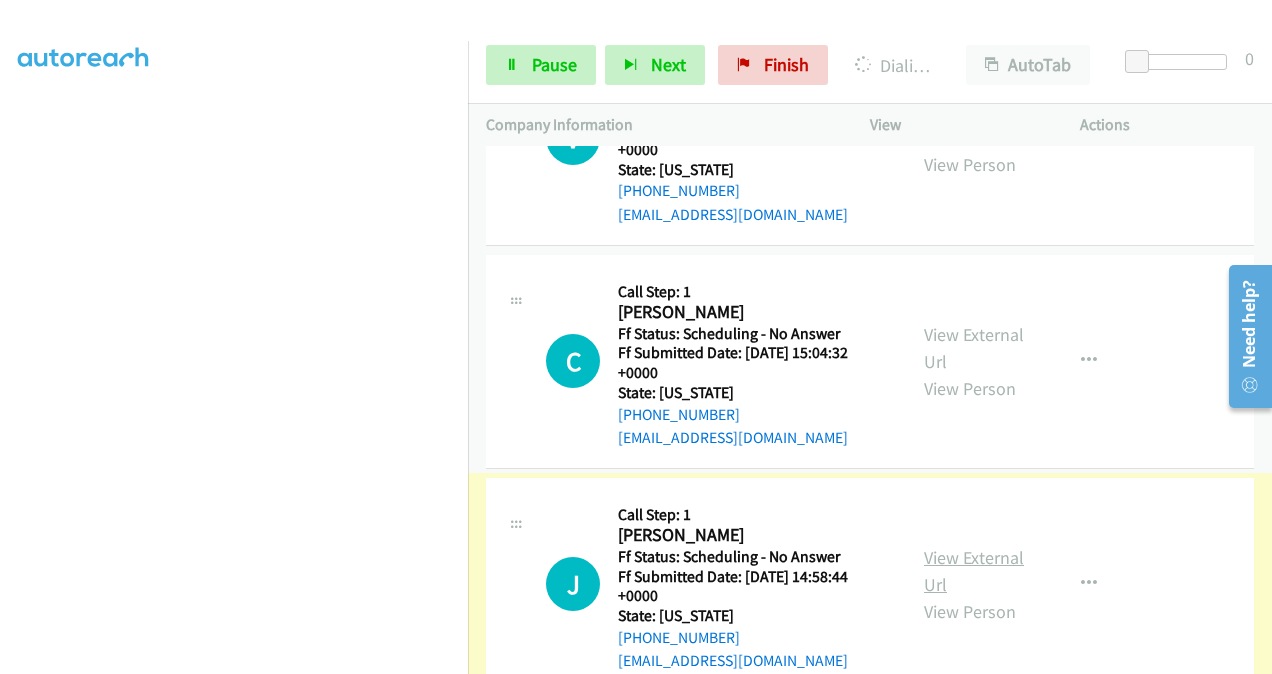 click on "View External Url" at bounding box center [974, 571] 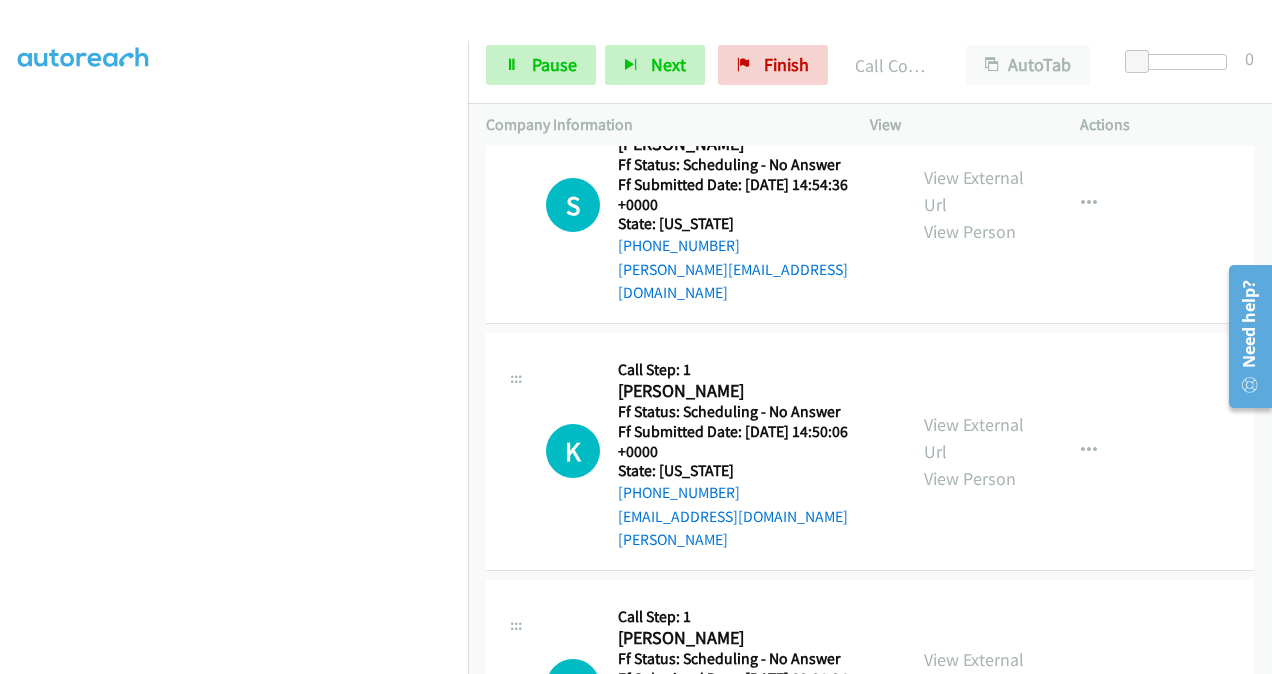 scroll, scrollTop: 3554, scrollLeft: 0, axis: vertical 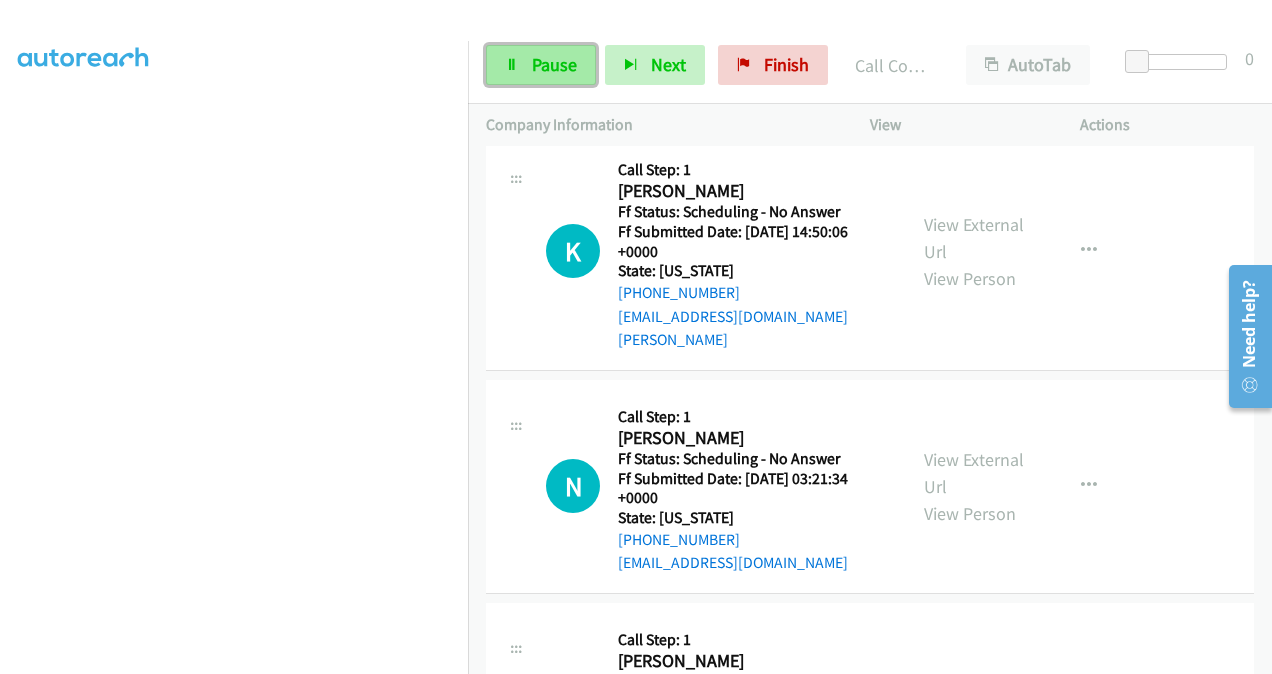click on "Pause" at bounding box center [554, 64] 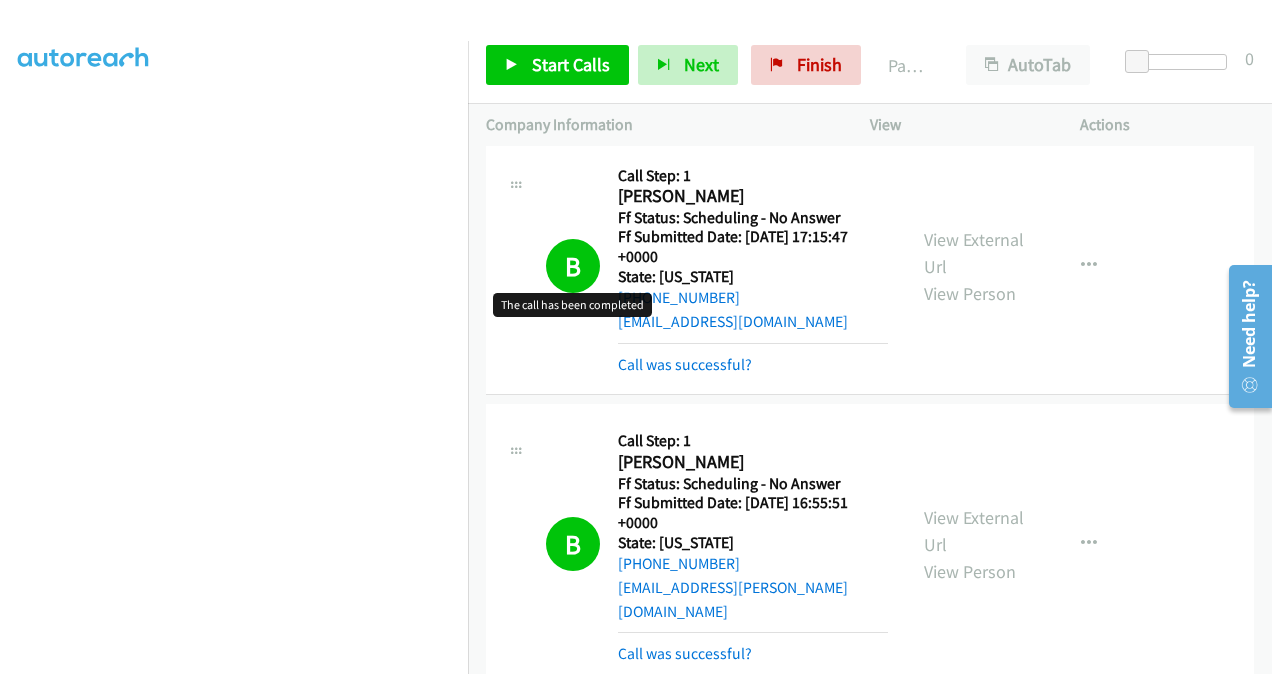 scroll, scrollTop: 0, scrollLeft: 0, axis: both 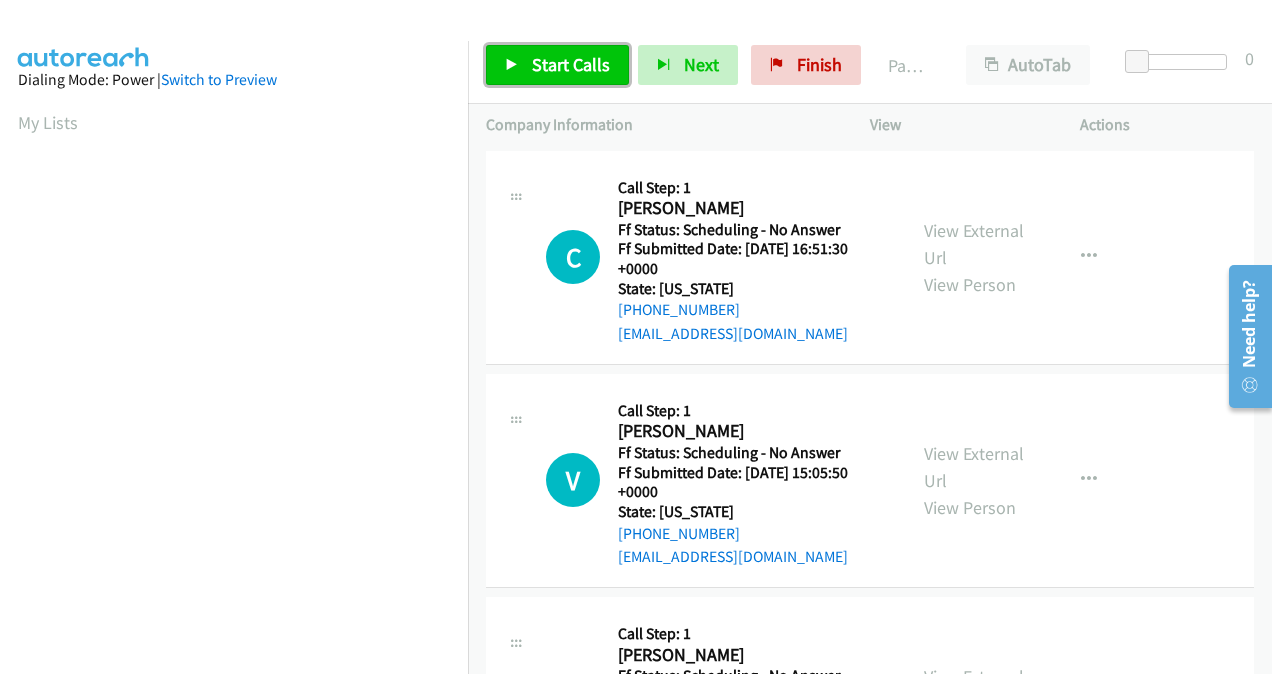click on "Start Calls" at bounding box center (571, 64) 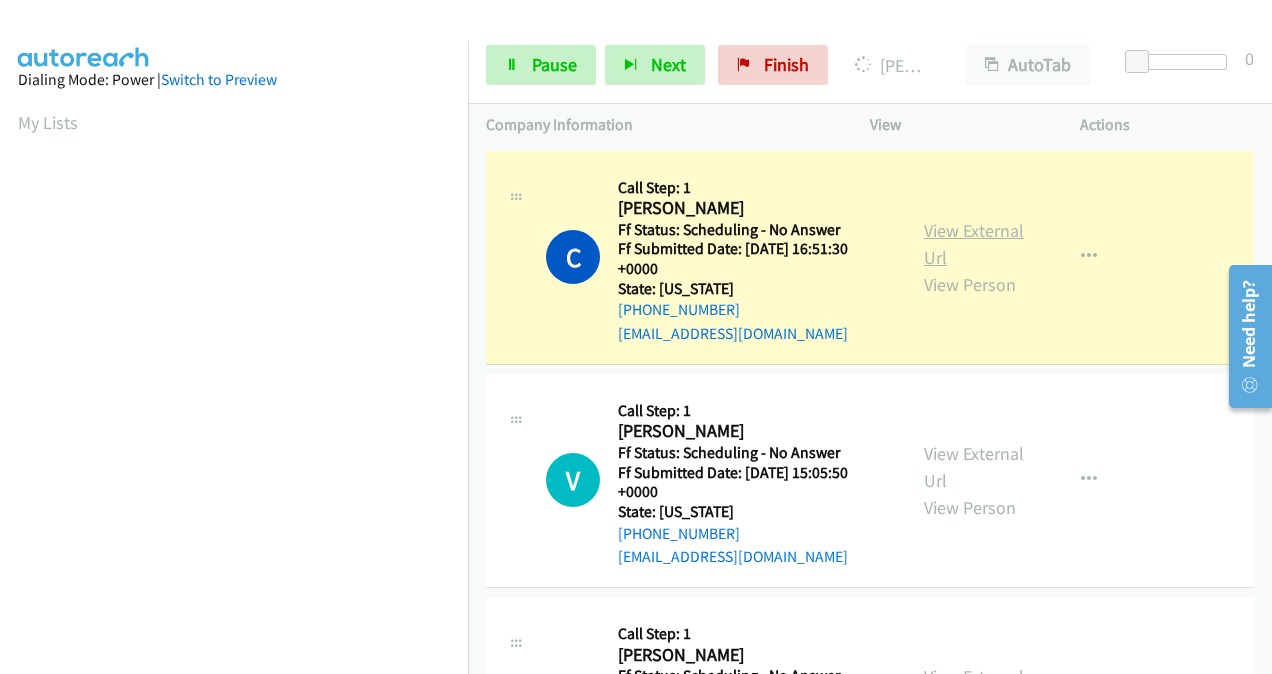 scroll, scrollTop: 448, scrollLeft: 0, axis: vertical 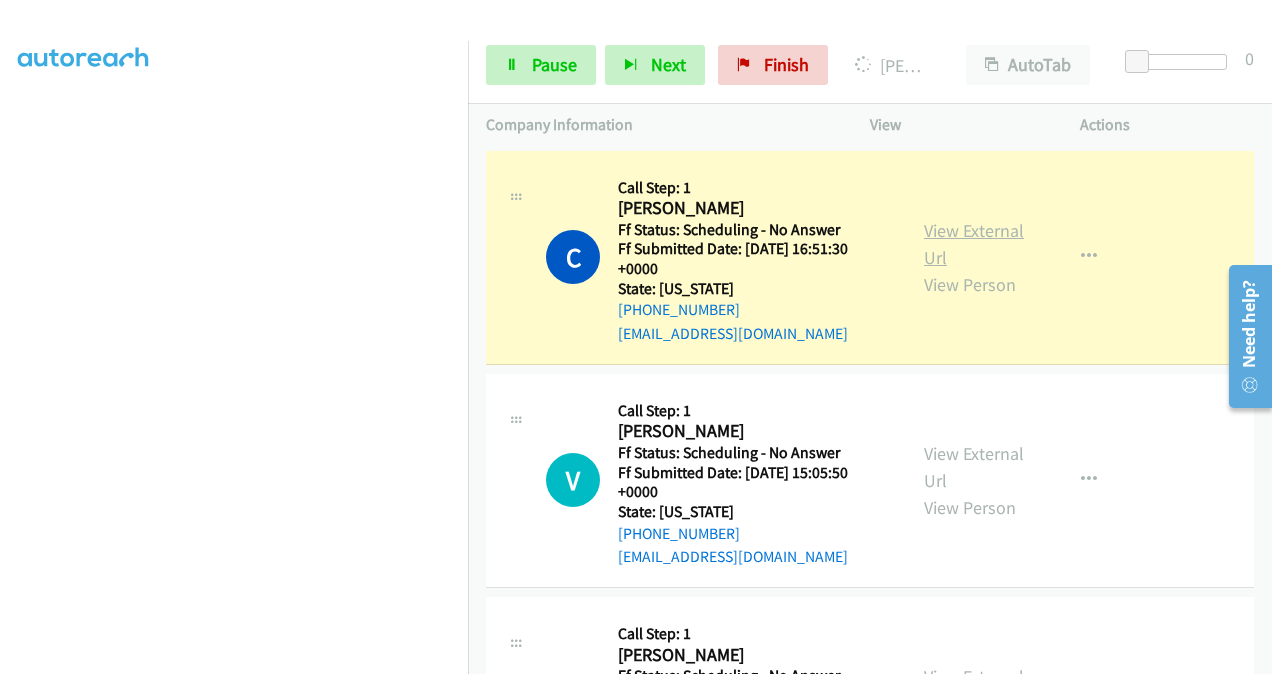 click on "View External Url" at bounding box center (974, 244) 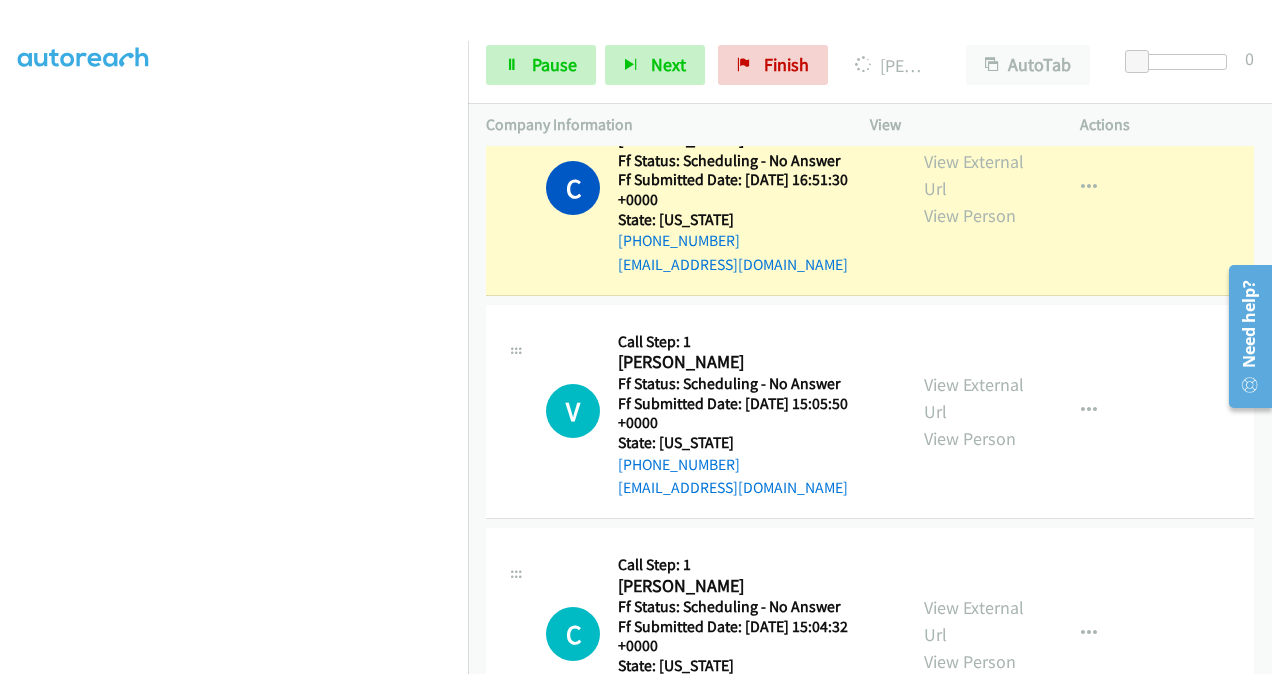 scroll, scrollTop: 100, scrollLeft: 0, axis: vertical 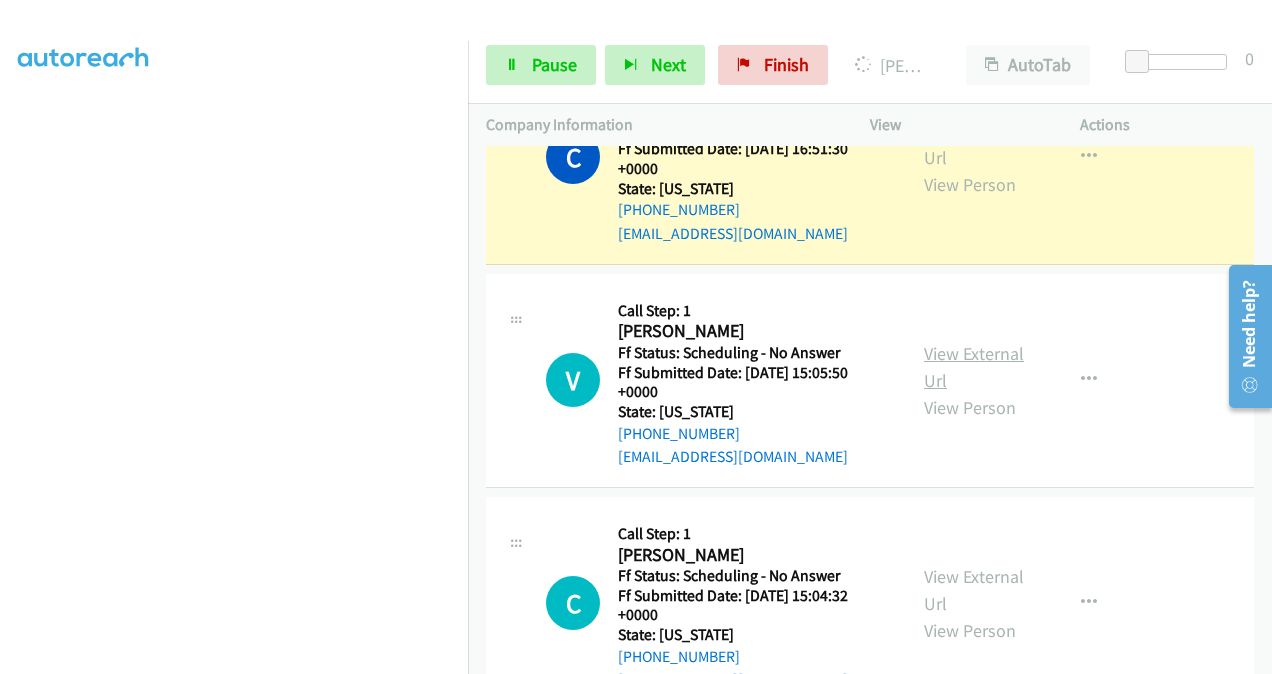 click on "View External Url" at bounding box center (974, 367) 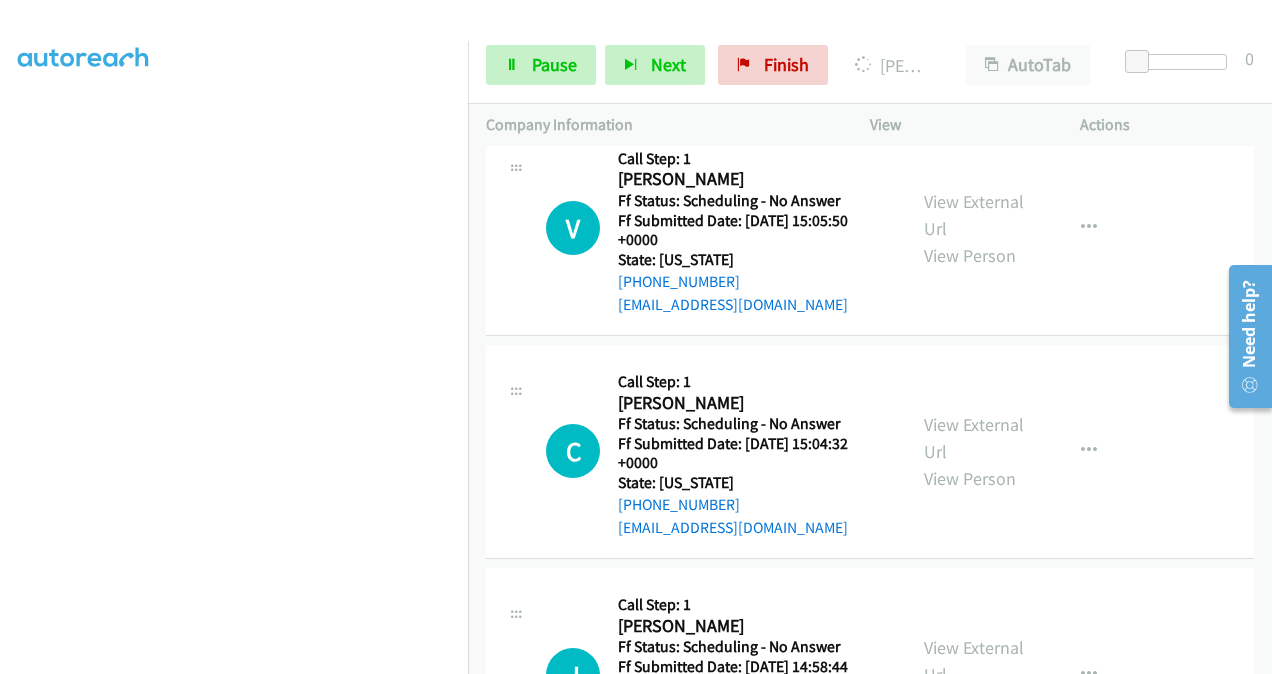 scroll, scrollTop: 300, scrollLeft: 0, axis: vertical 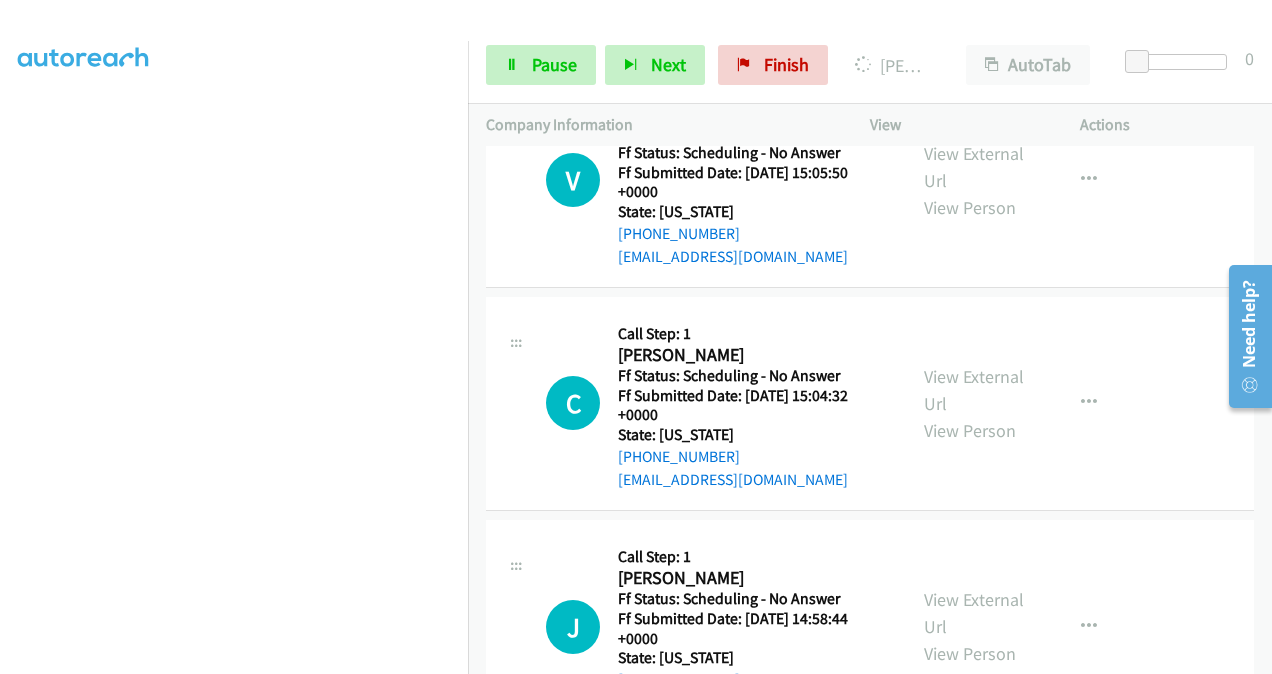 click on "View External Url
View Person" at bounding box center [975, 403] 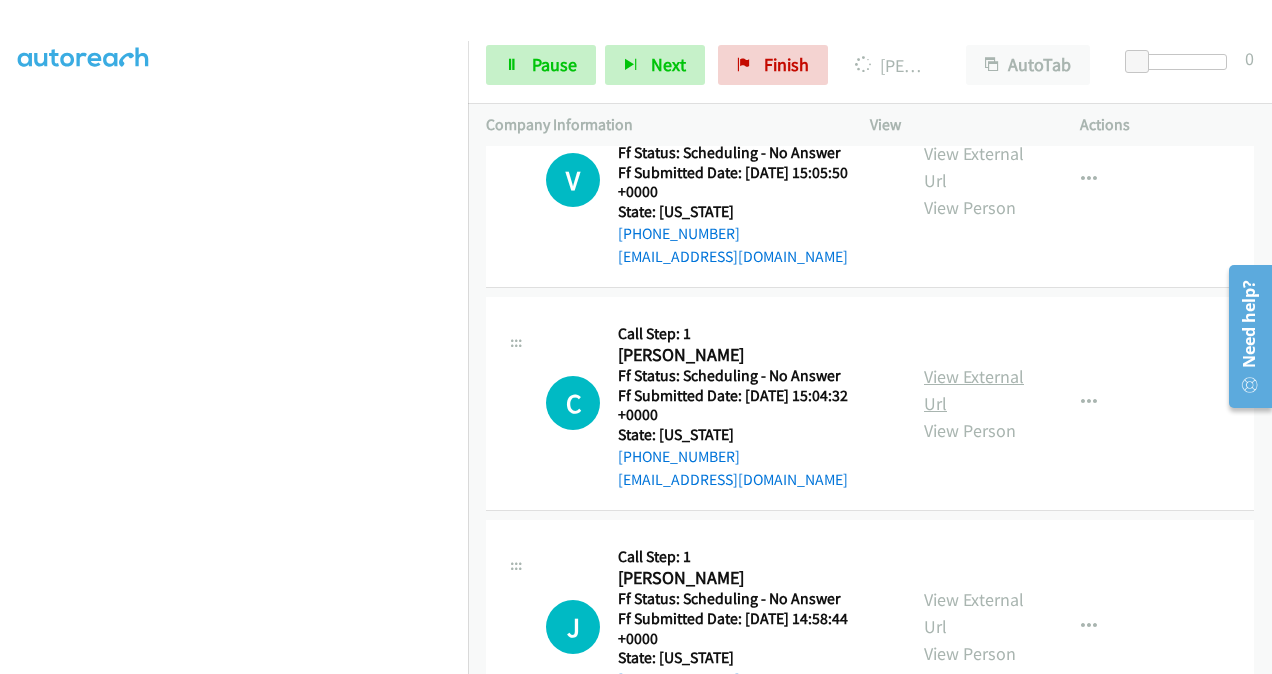 click on "View External Url" at bounding box center [974, 390] 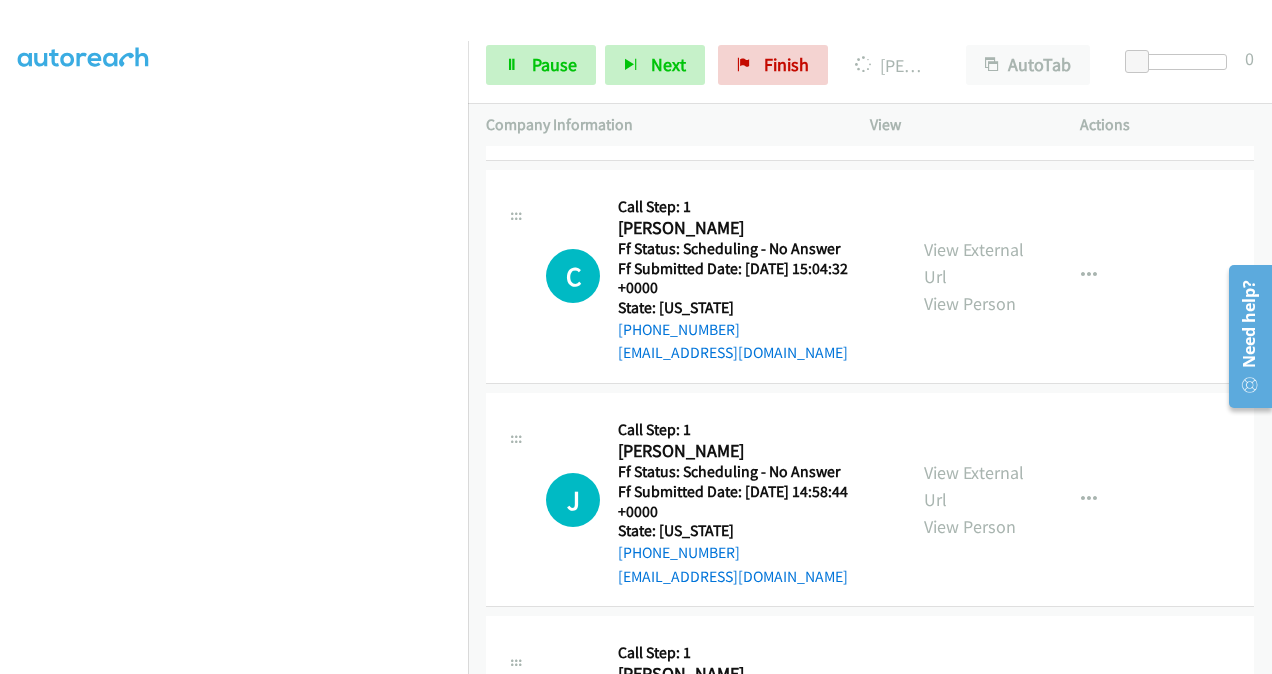 scroll, scrollTop: 500, scrollLeft: 0, axis: vertical 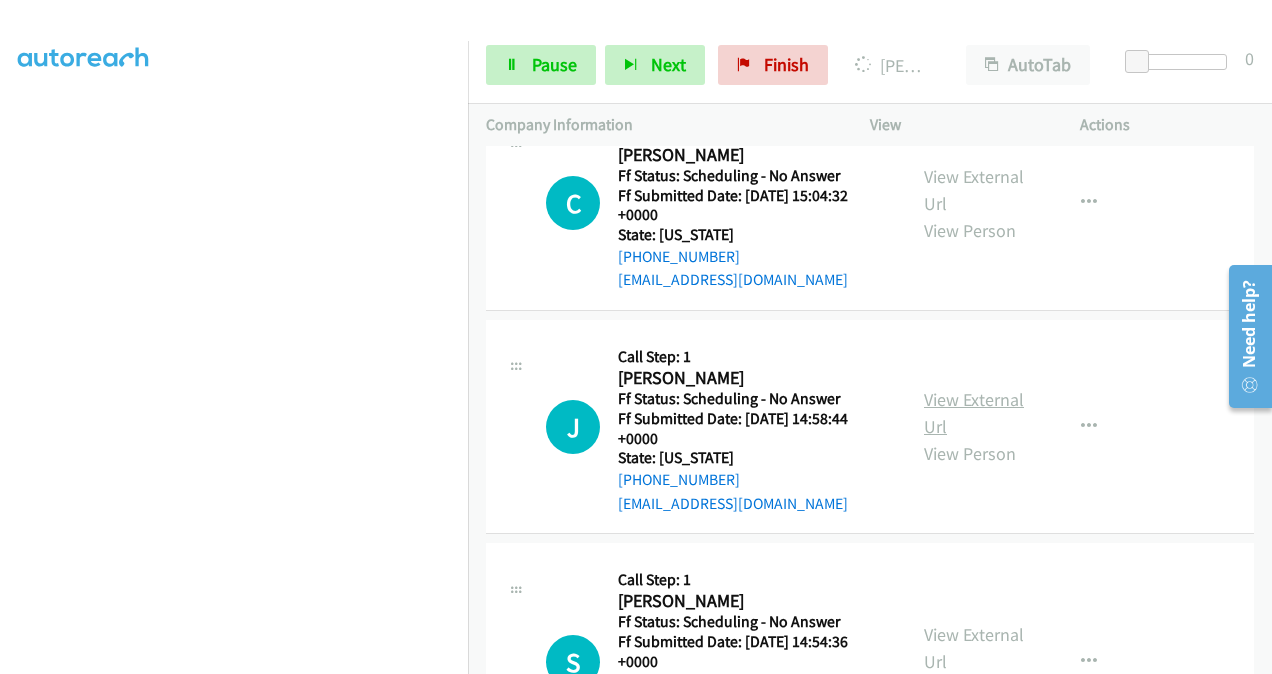click on "View External Url" at bounding box center [974, 413] 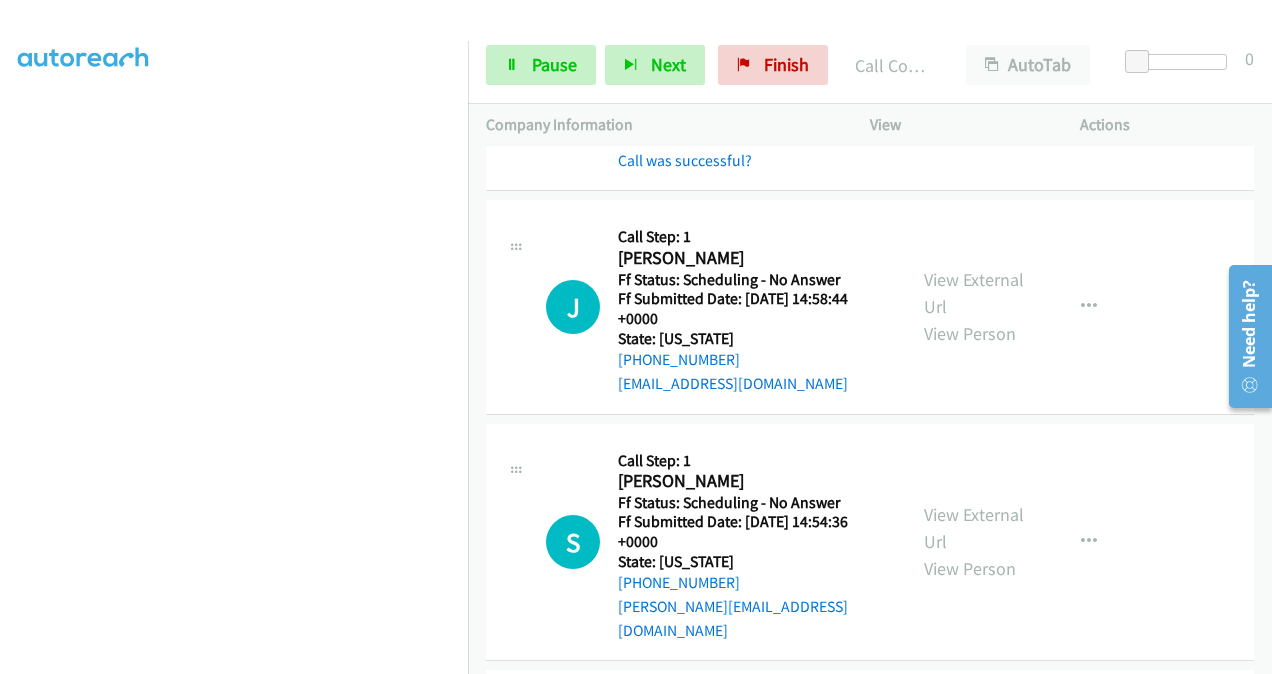 scroll, scrollTop: 842, scrollLeft: 0, axis: vertical 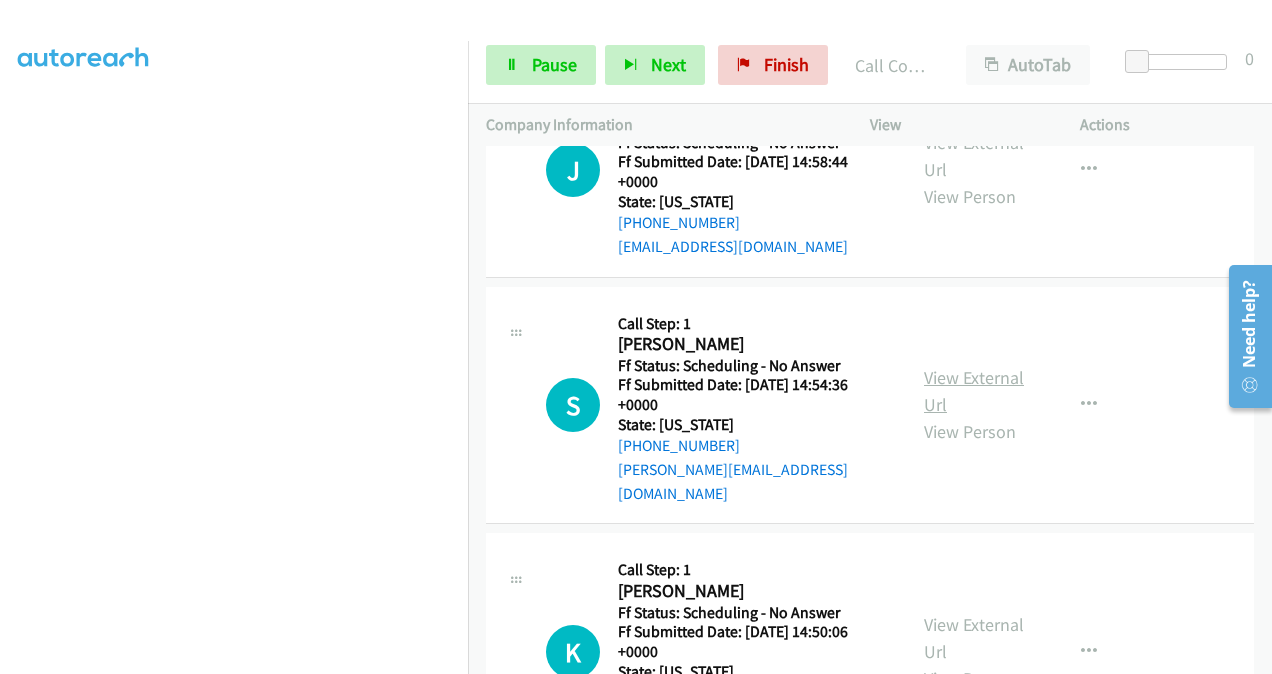 click on "View External Url" at bounding box center [974, 391] 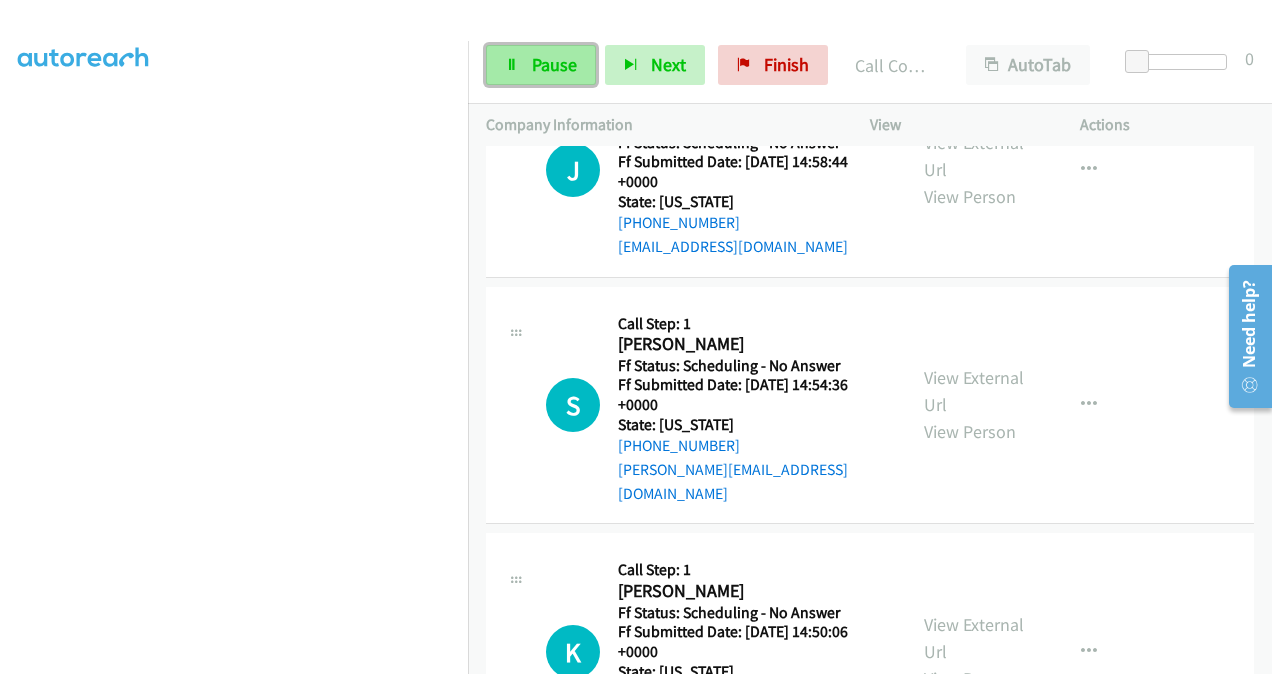 click on "Pause" at bounding box center (554, 64) 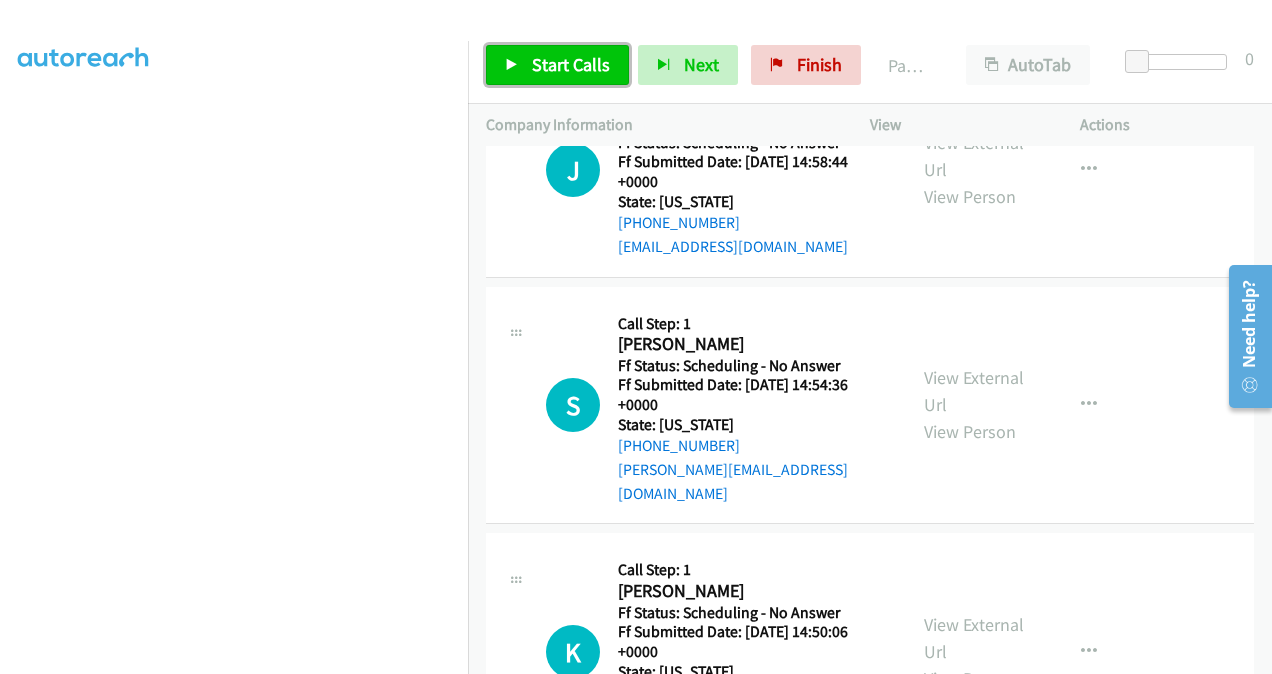 click on "Start Calls" at bounding box center (571, 64) 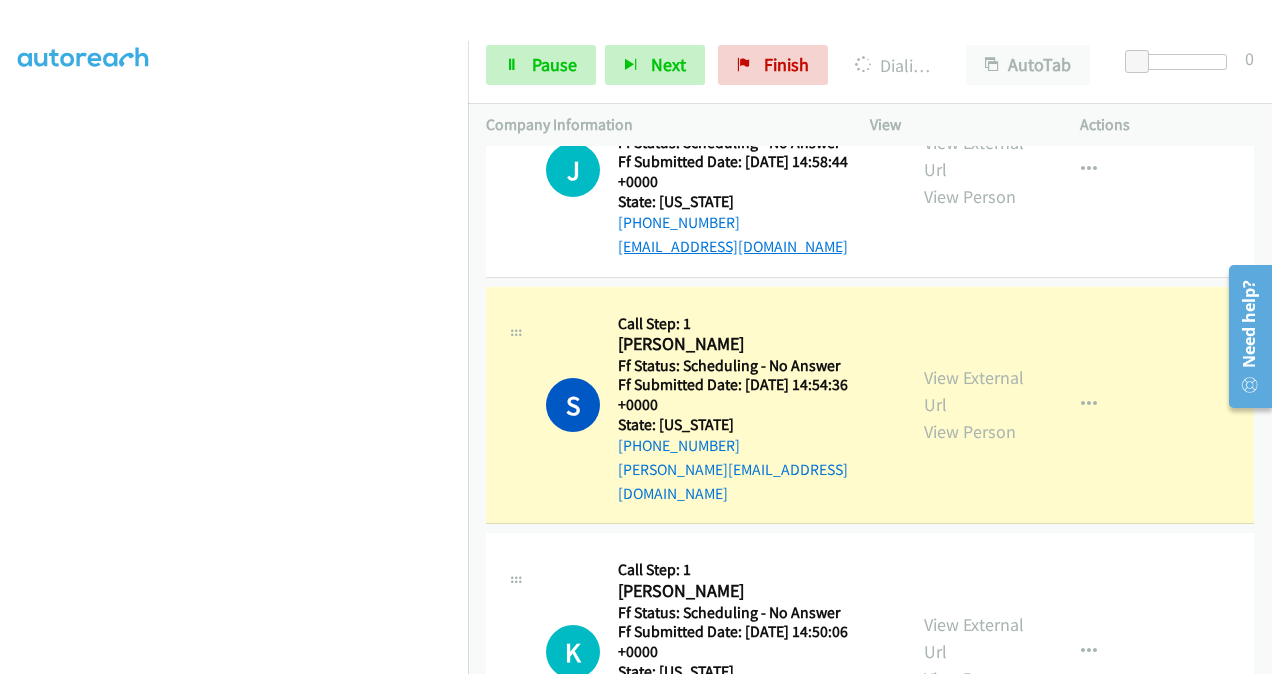 scroll, scrollTop: 942, scrollLeft: 0, axis: vertical 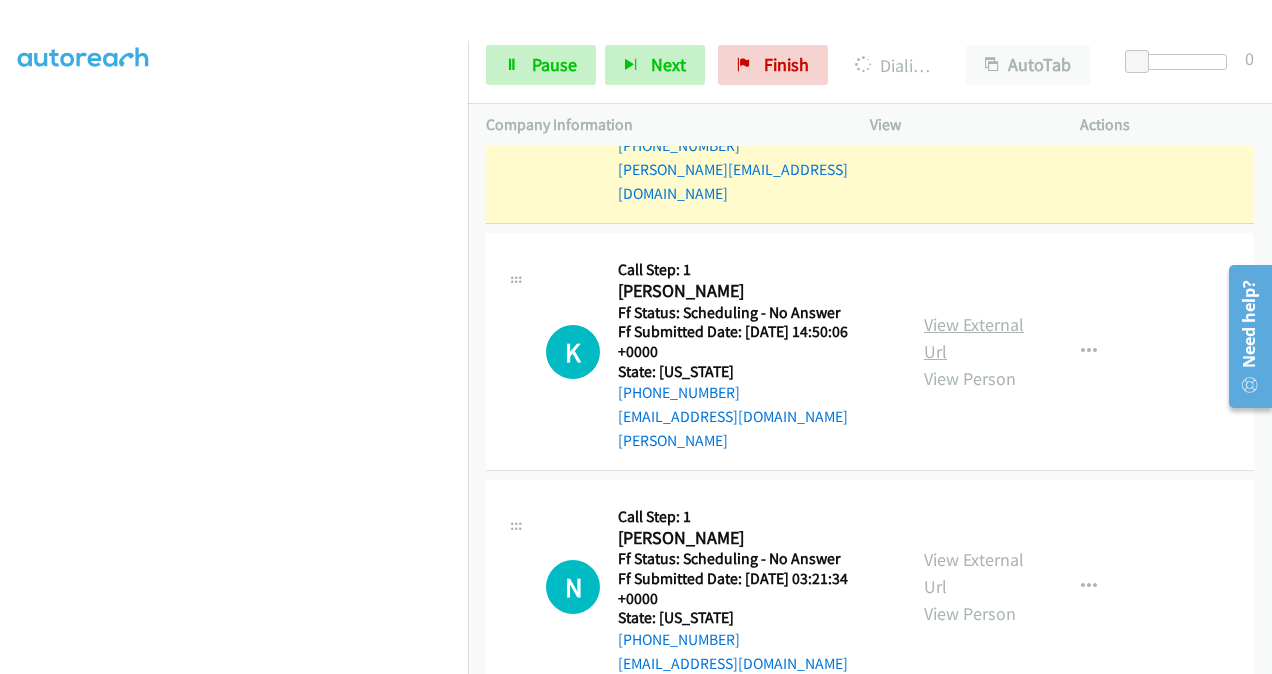 click on "View External Url" at bounding box center [974, 338] 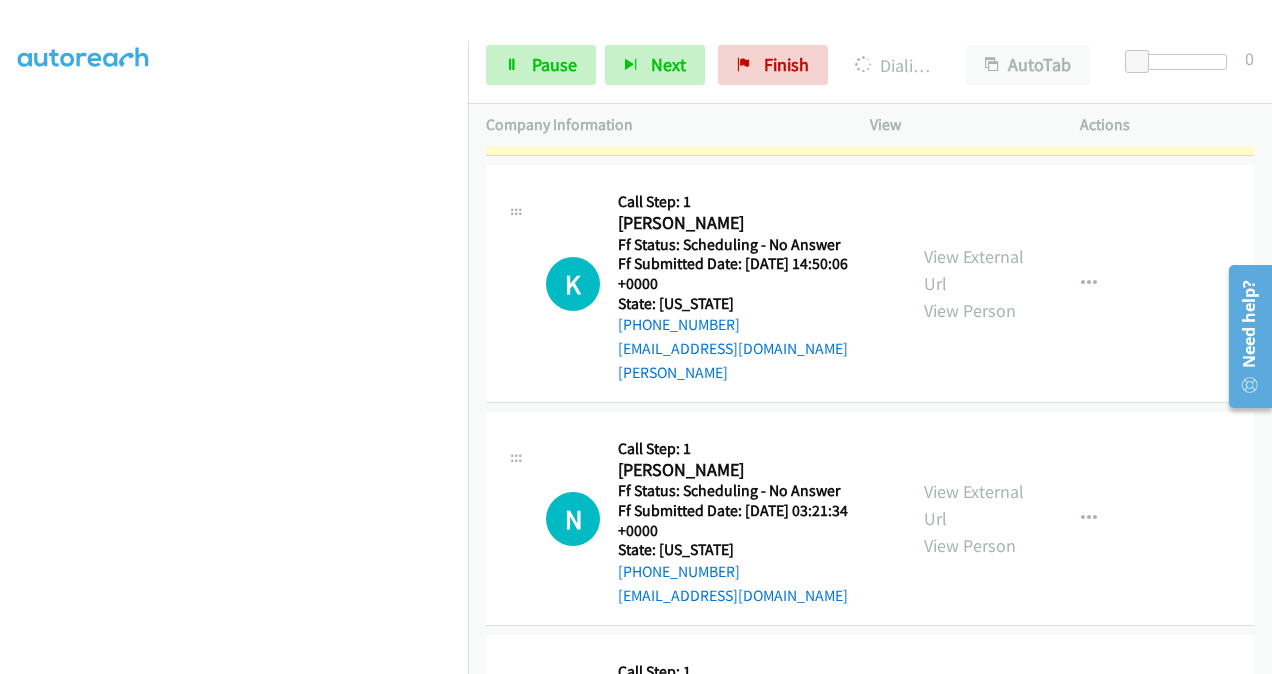 scroll, scrollTop: 1242, scrollLeft: 0, axis: vertical 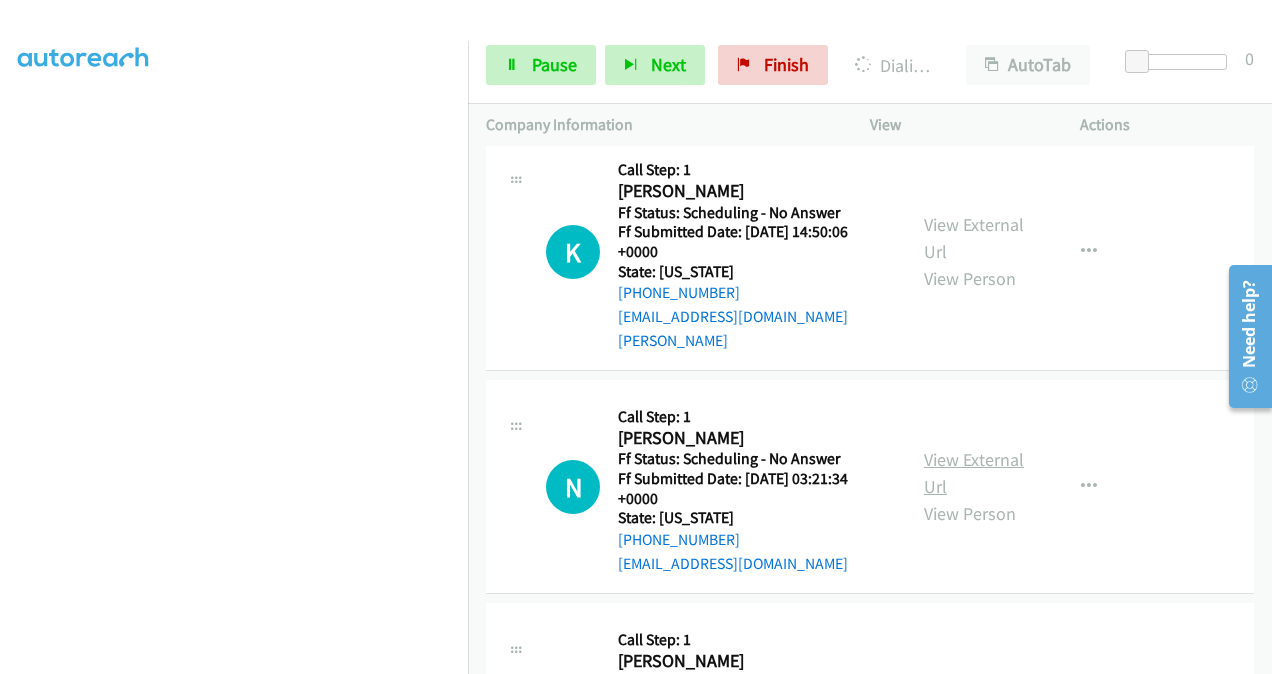 click on "View External Url" at bounding box center (974, 473) 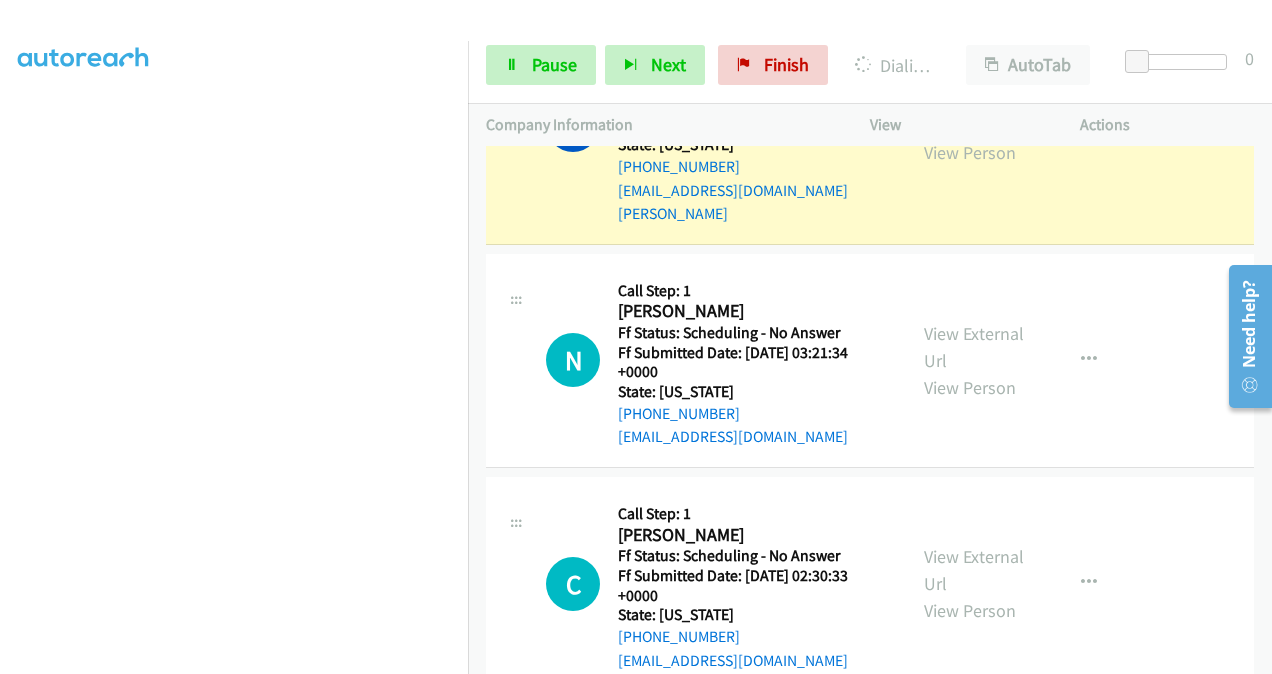 scroll, scrollTop: 1484, scrollLeft: 0, axis: vertical 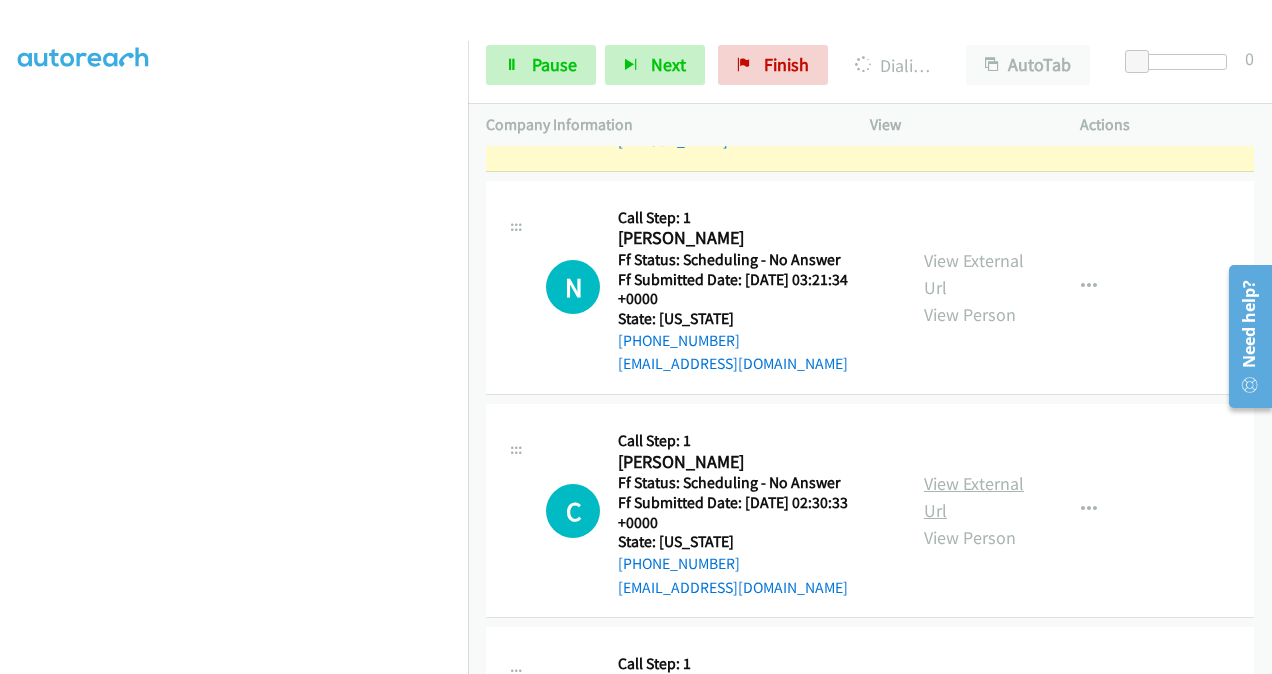 click on "View External Url" at bounding box center [974, 497] 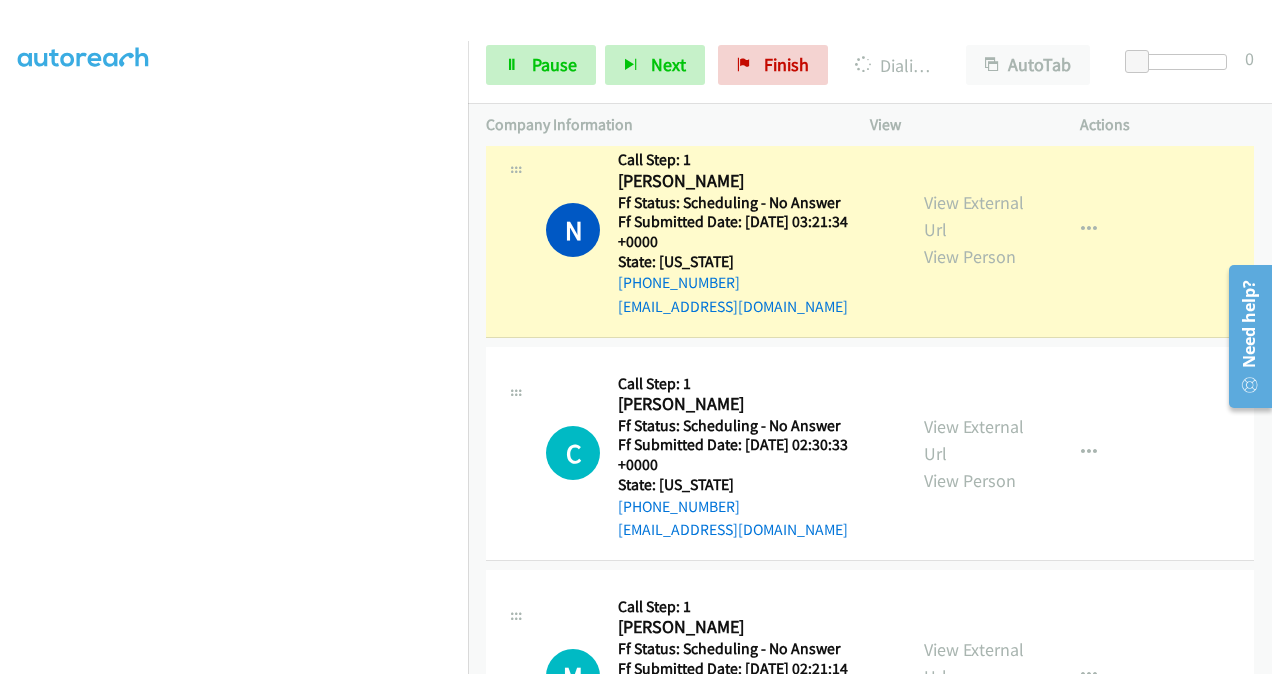 scroll, scrollTop: 1684, scrollLeft: 0, axis: vertical 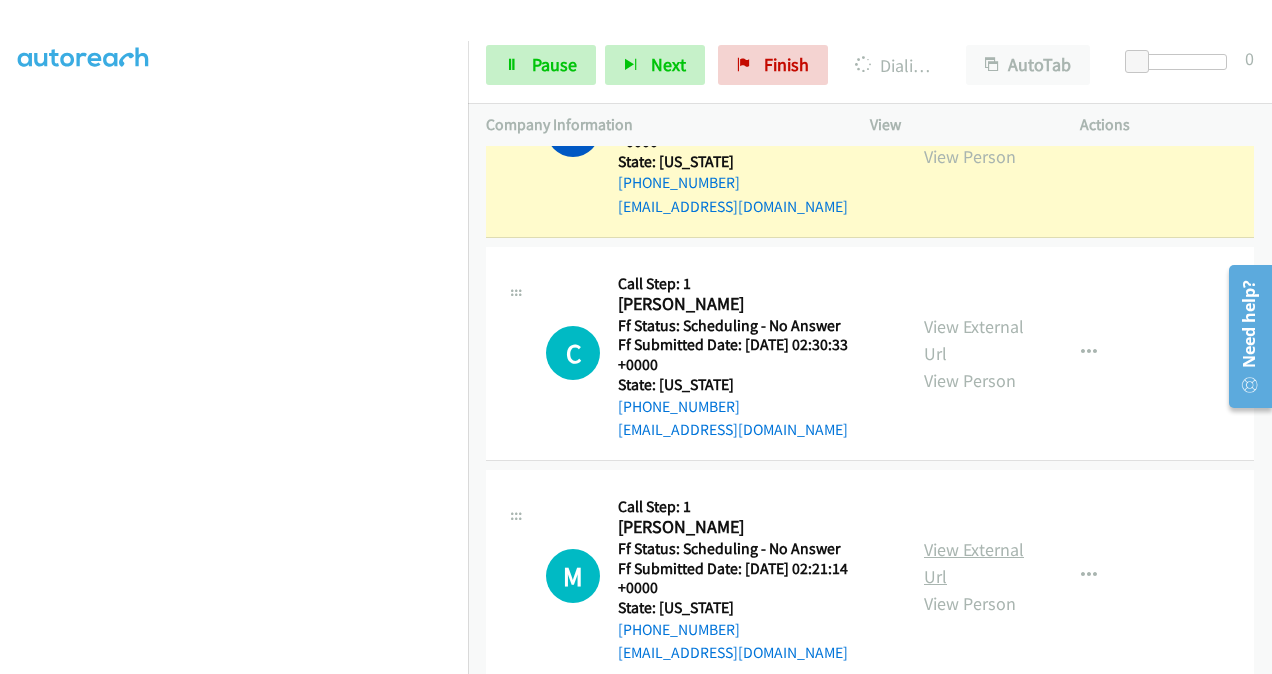 click on "View External Url" at bounding box center (974, 563) 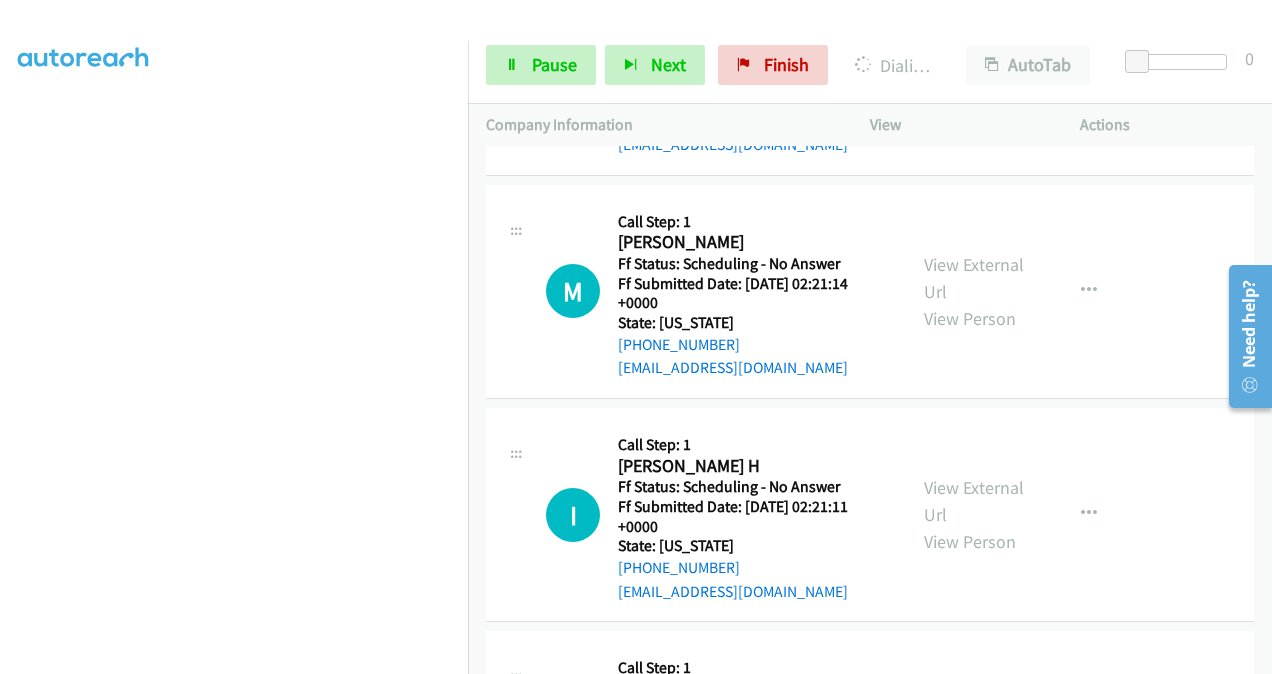 scroll, scrollTop: 1984, scrollLeft: 0, axis: vertical 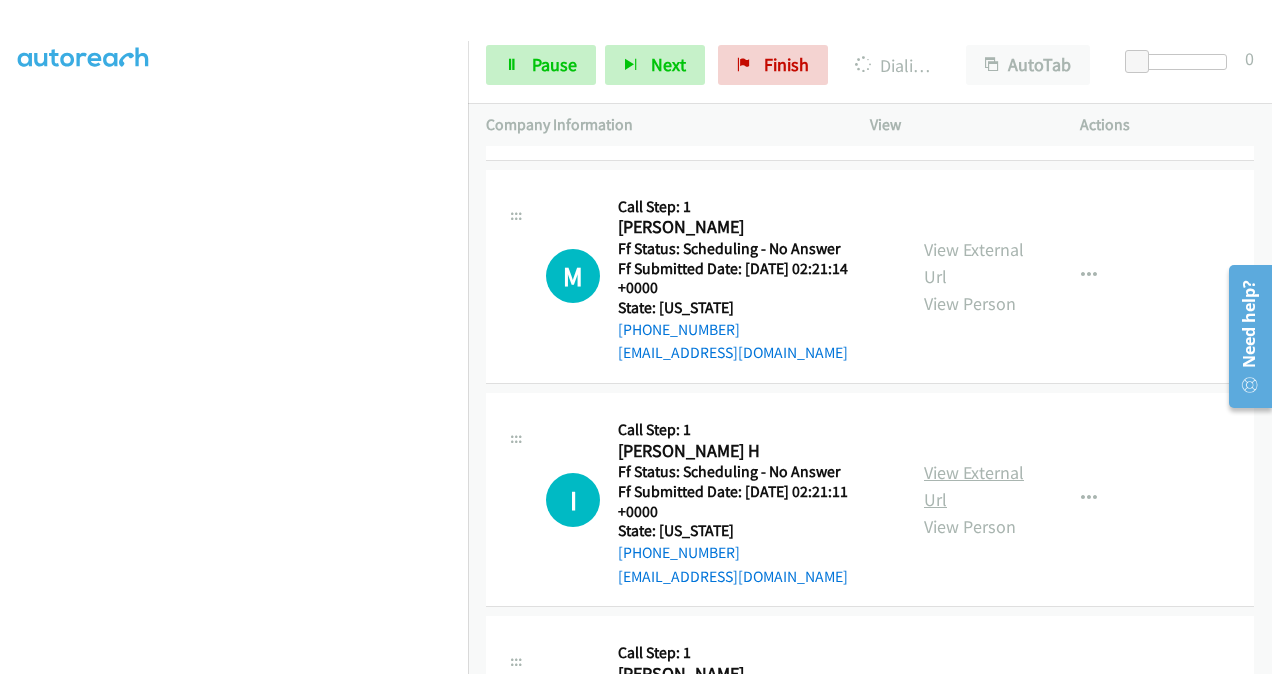click on "View External Url" at bounding box center [974, 486] 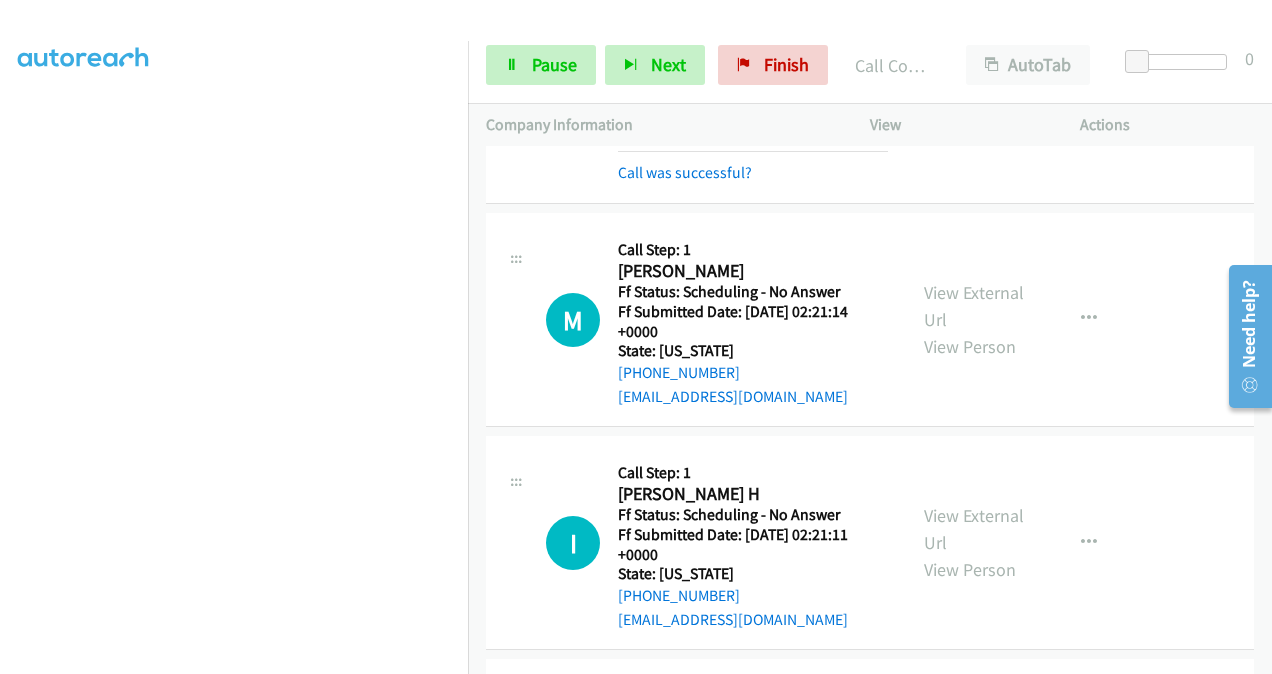 scroll, scrollTop: 2068, scrollLeft: 0, axis: vertical 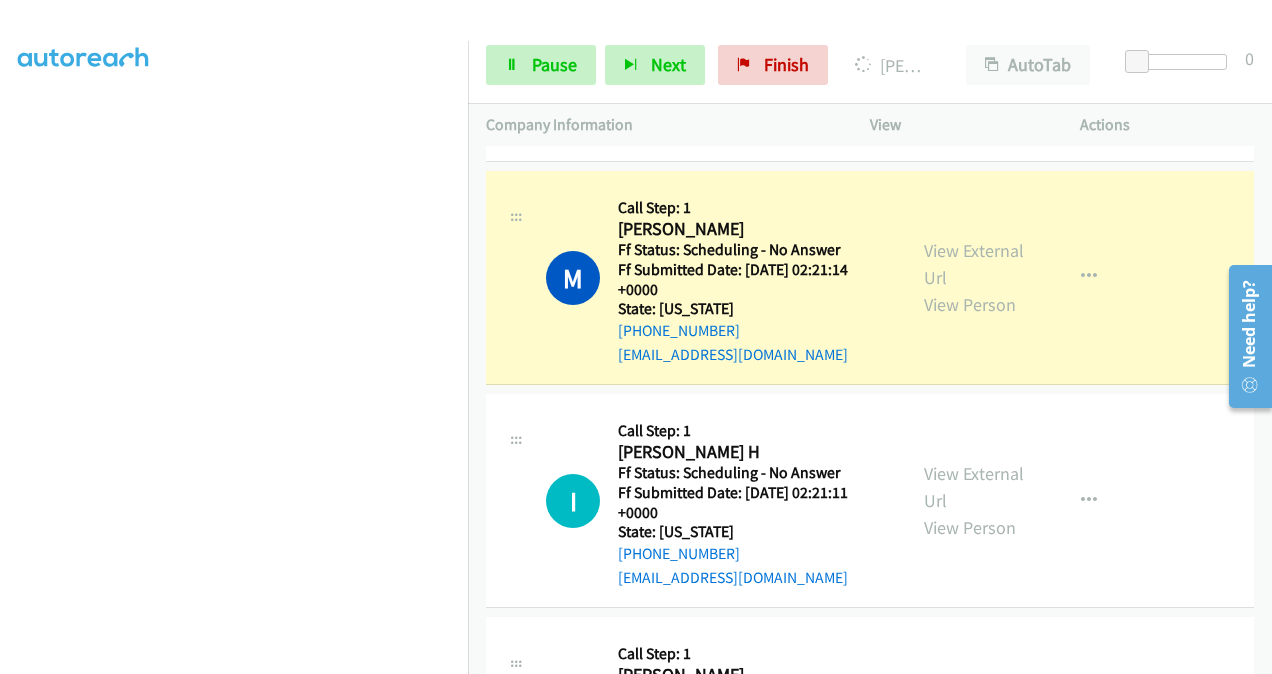 click on "View External Url" at bounding box center (974, 710) 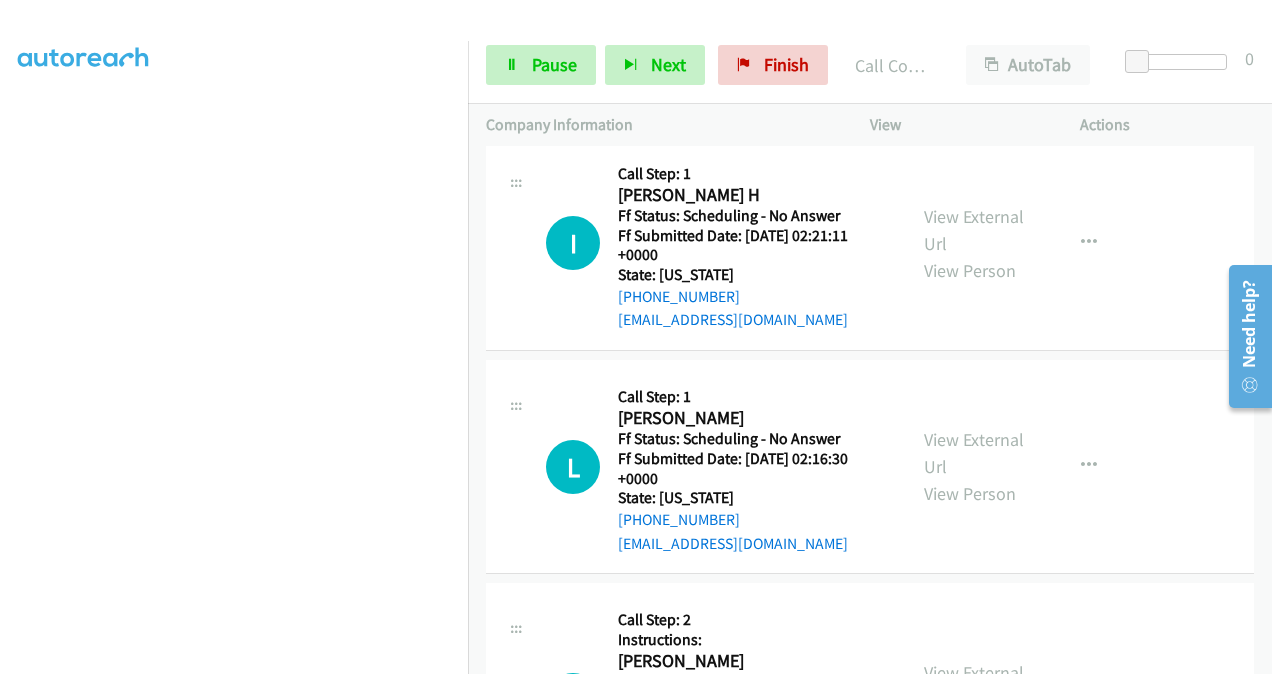 scroll, scrollTop: 2411, scrollLeft: 0, axis: vertical 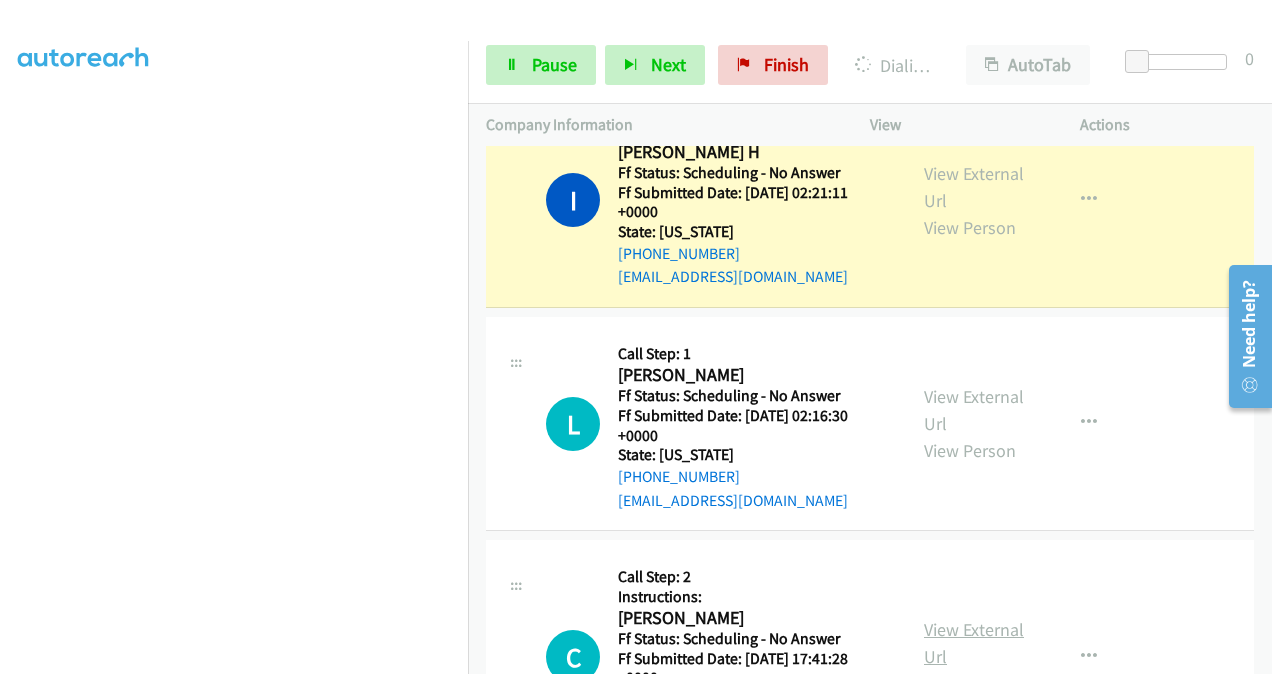 click on "View External Url" at bounding box center [974, 643] 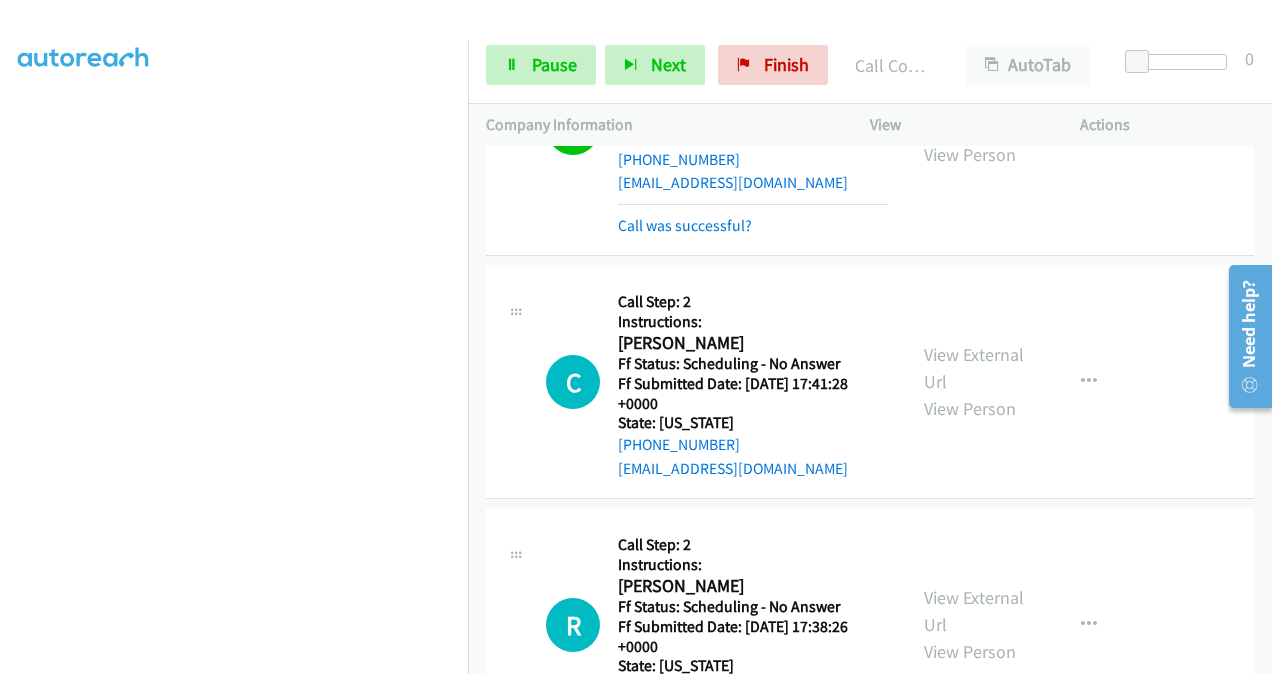 scroll, scrollTop: 2832, scrollLeft: 0, axis: vertical 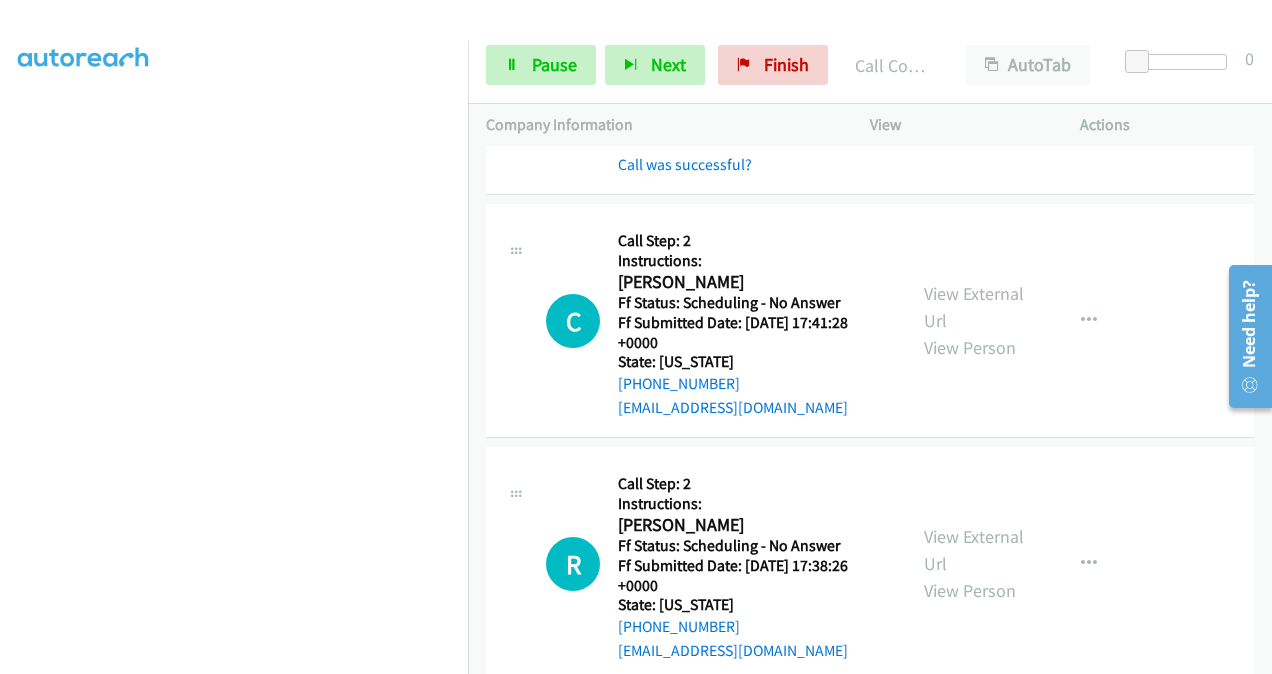 click on "View External Url
View Person" at bounding box center [975, 563] 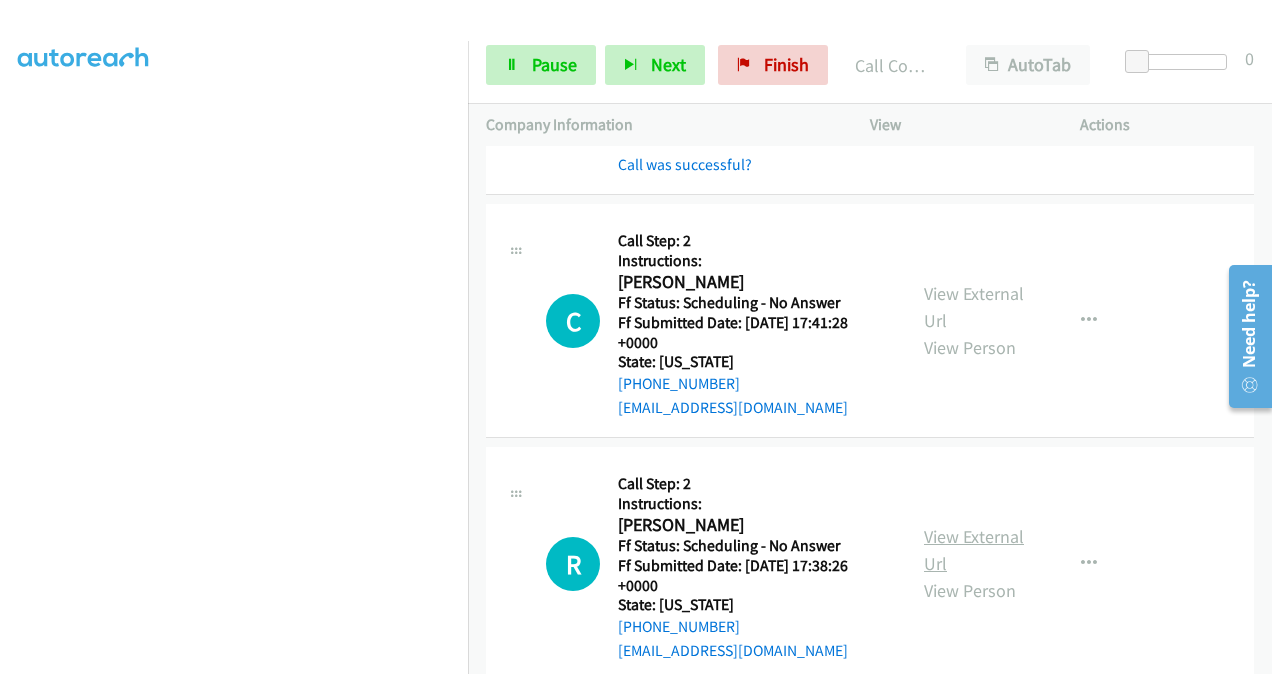 click on "View External Url" at bounding box center [974, 550] 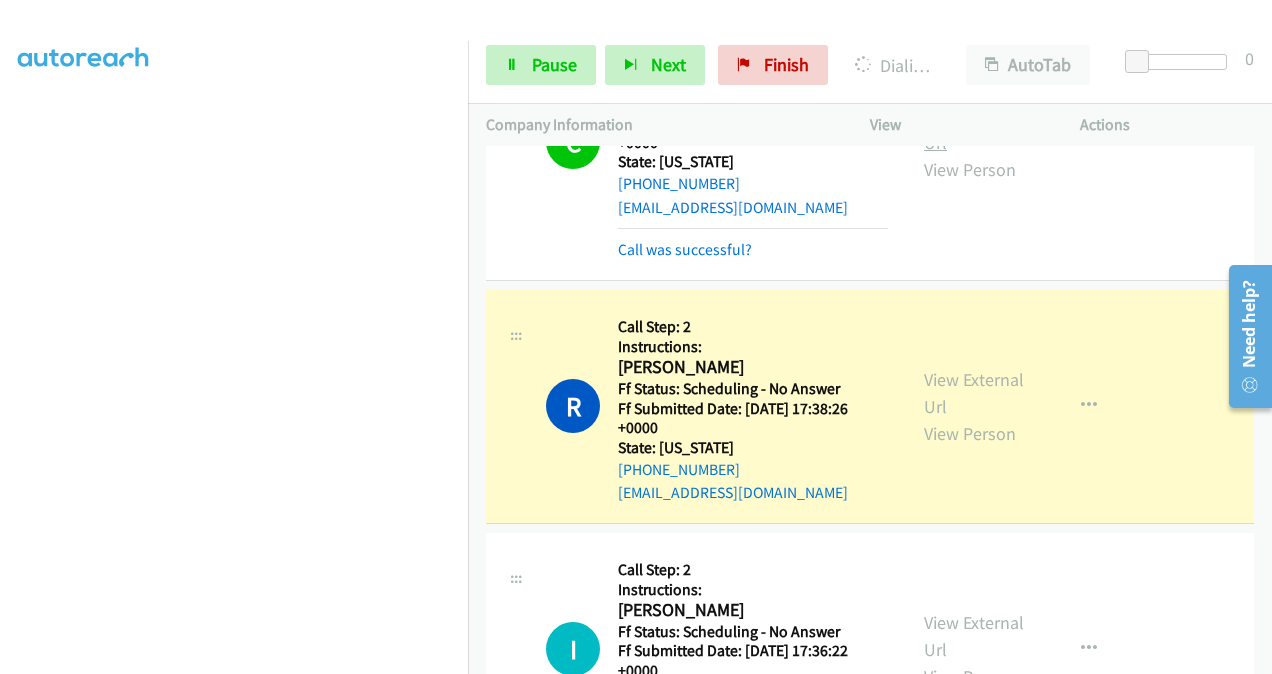 scroll, scrollTop: 3232, scrollLeft: 0, axis: vertical 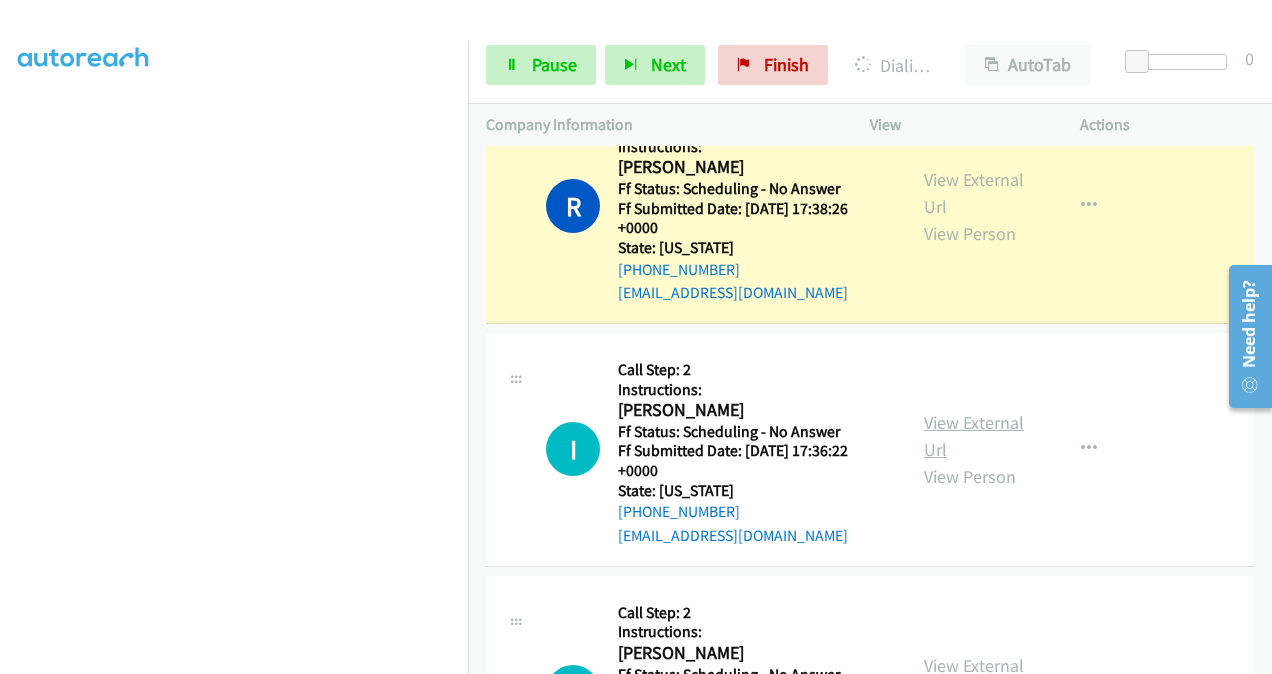 click on "View External Url" at bounding box center [974, 436] 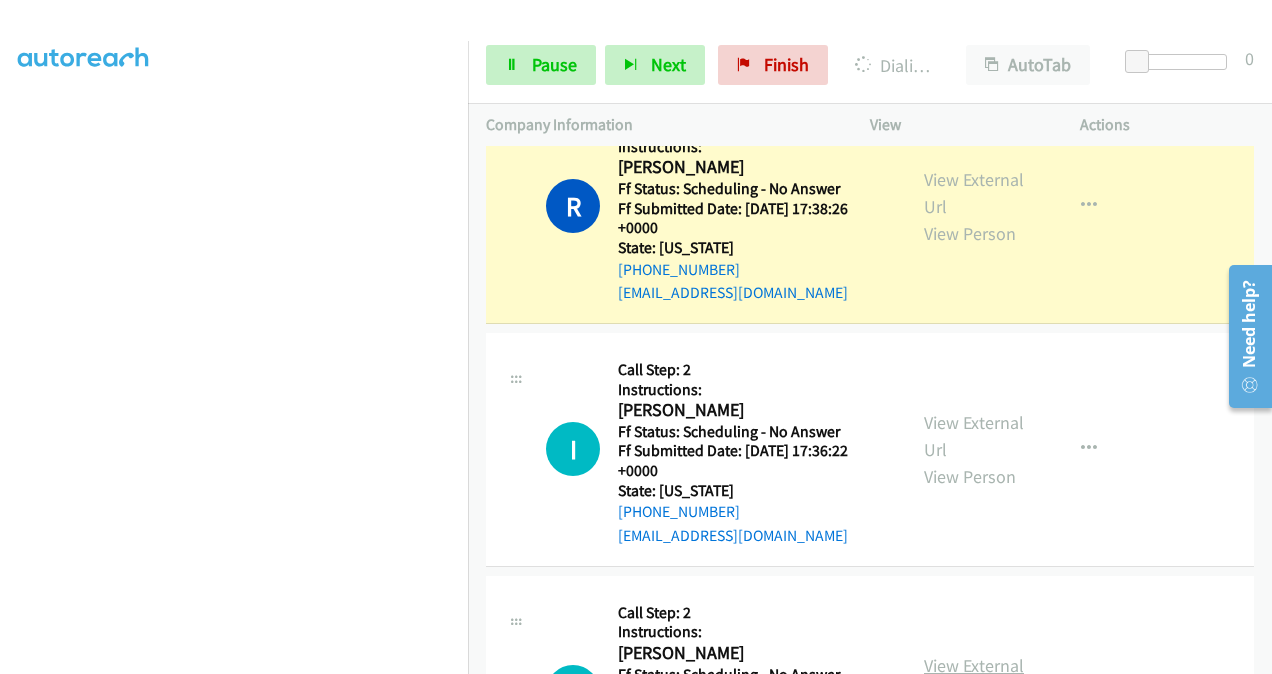 click on "View External Url" at bounding box center (974, 679) 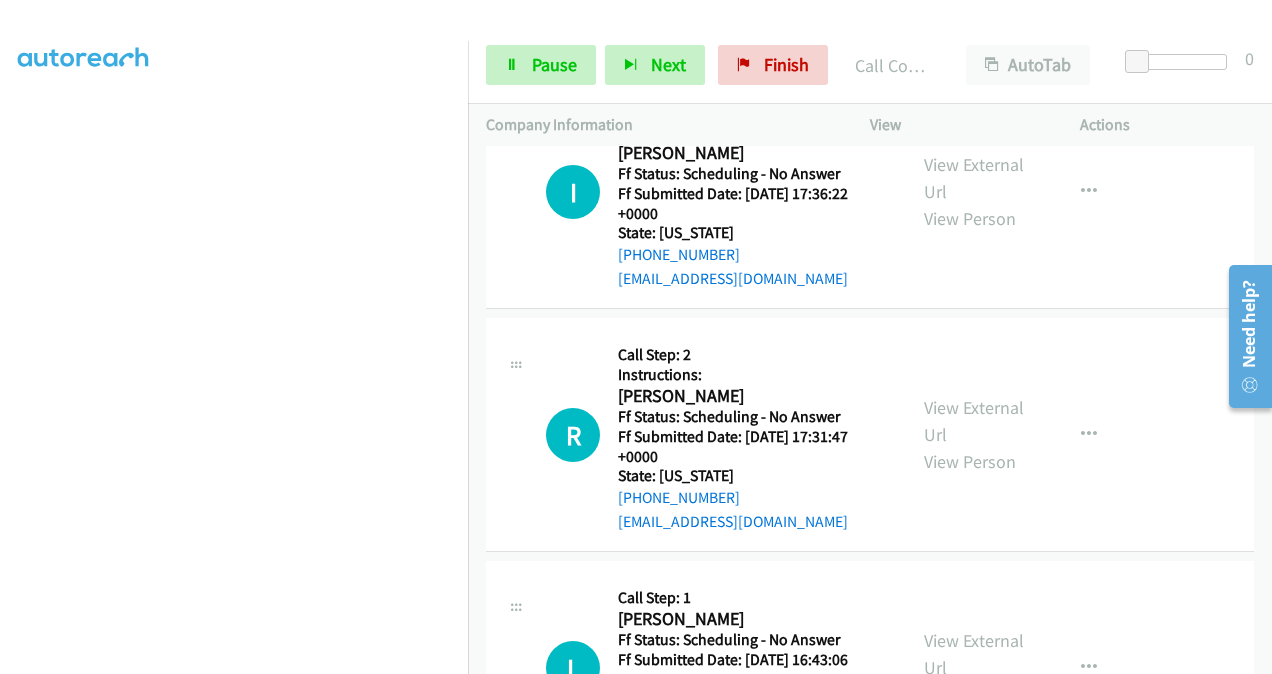 scroll, scrollTop: 3632, scrollLeft: 0, axis: vertical 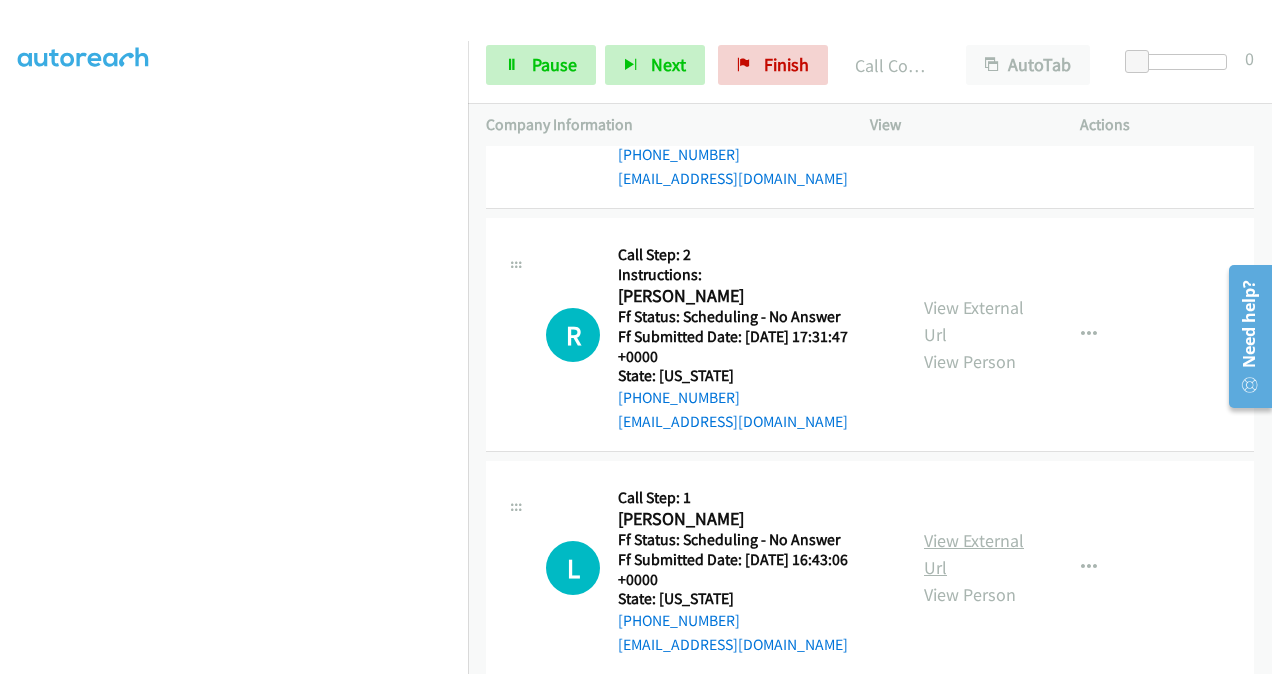 click on "View External Url" at bounding box center [974, 554] 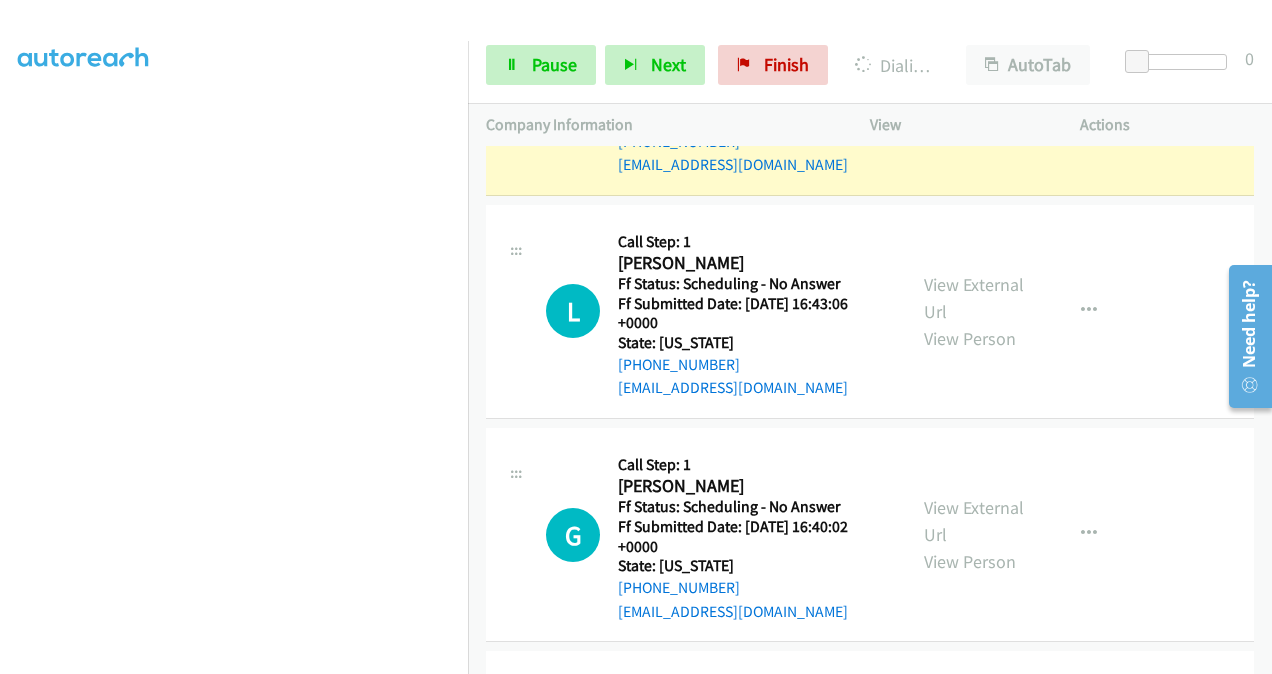 scroll, scrollTop: 3932, scrollLeft: 0, axis: vertical 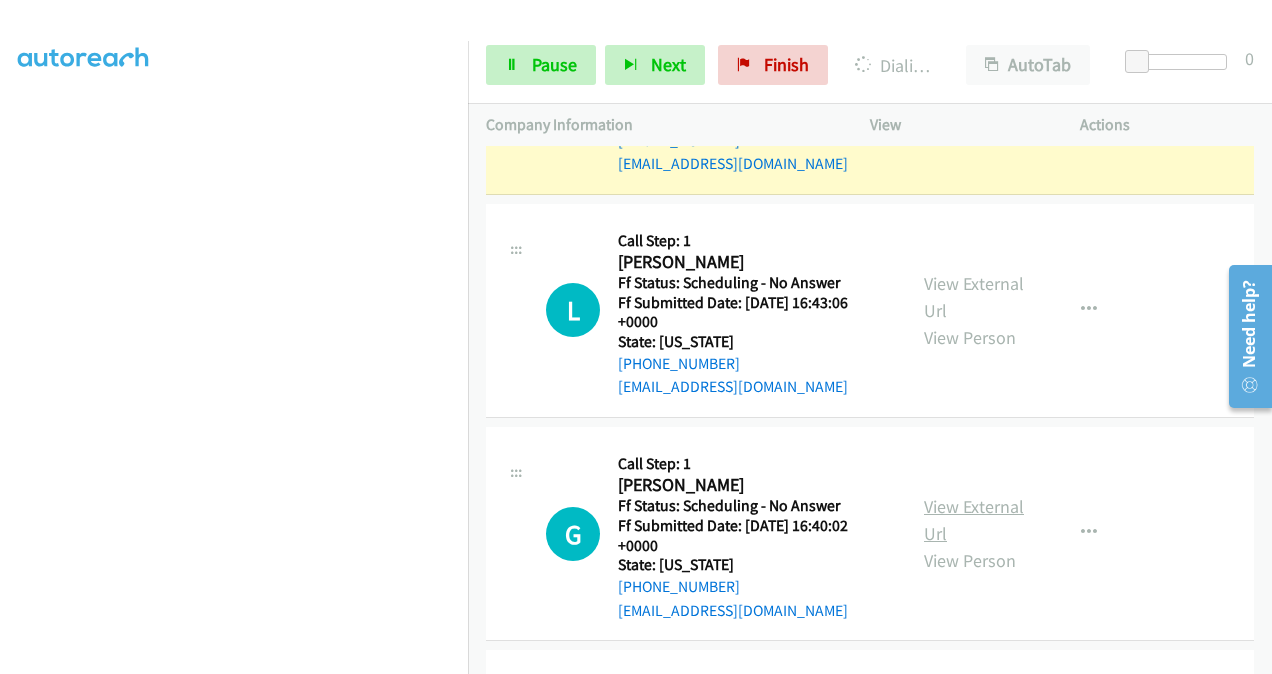 click on "View External Url" at bounding box center [974, 520] 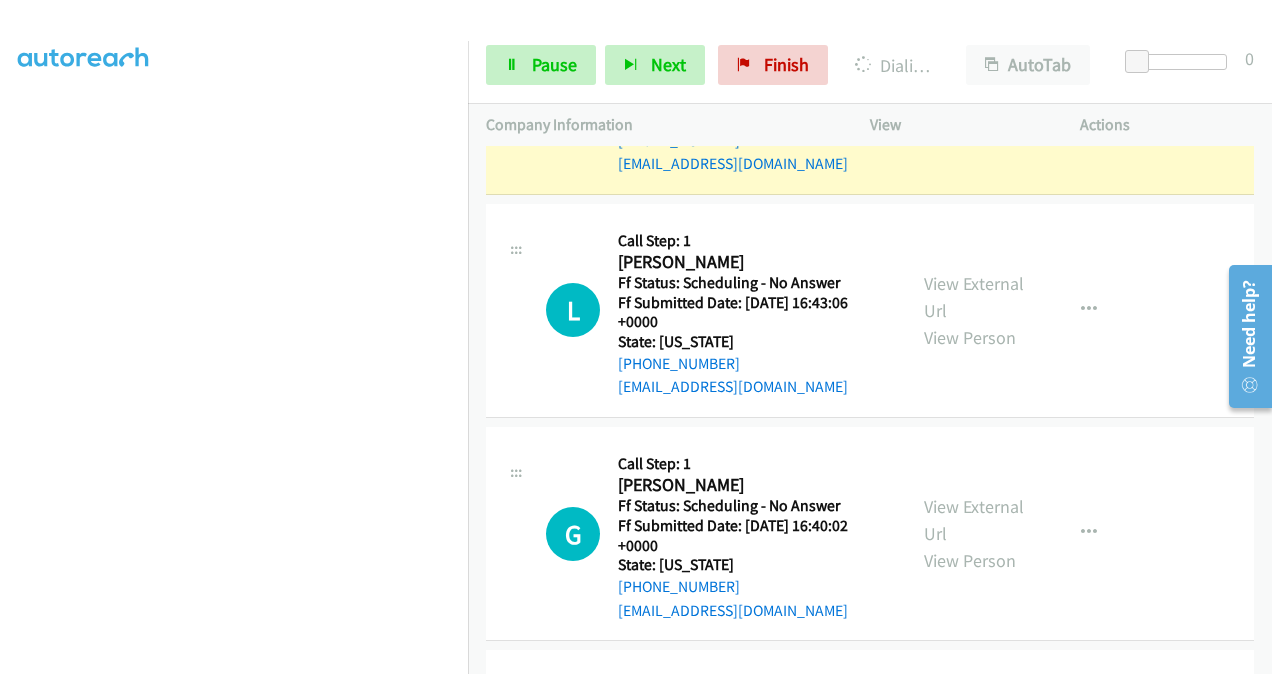 scroll, scrollTop: 4232, scrollLeft: 0, axis: vertical 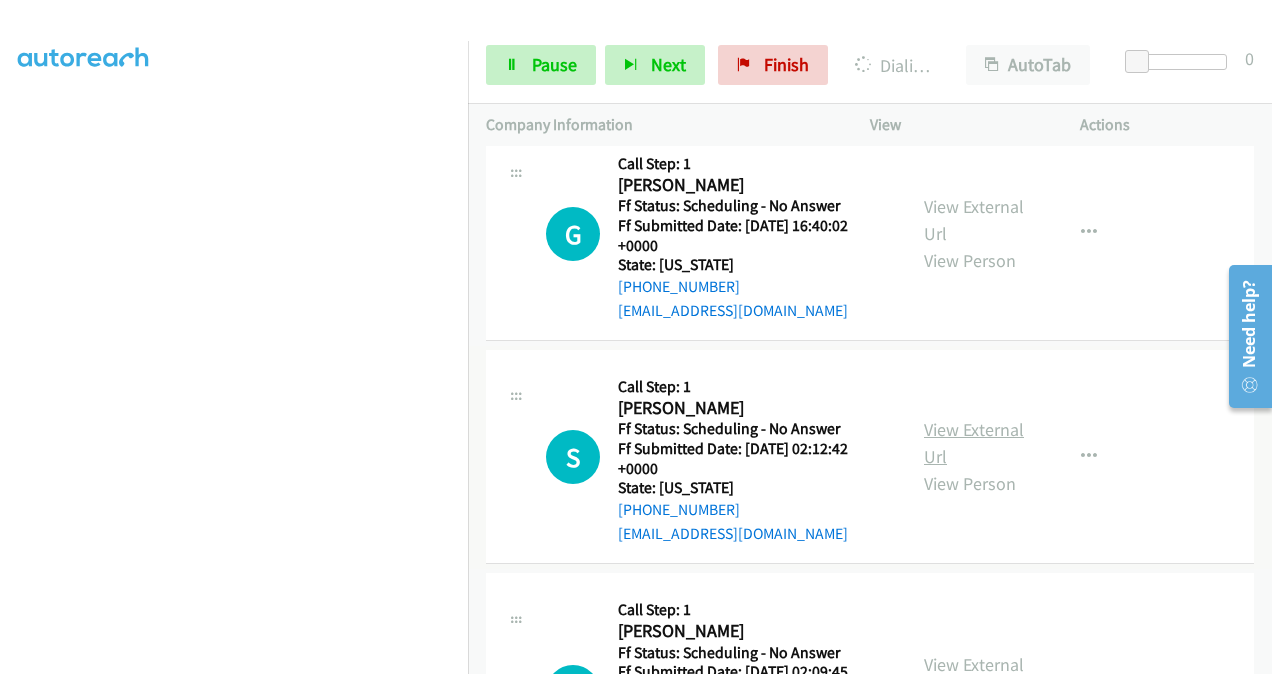 click on "View External Url" at bounding box center (974, 443) 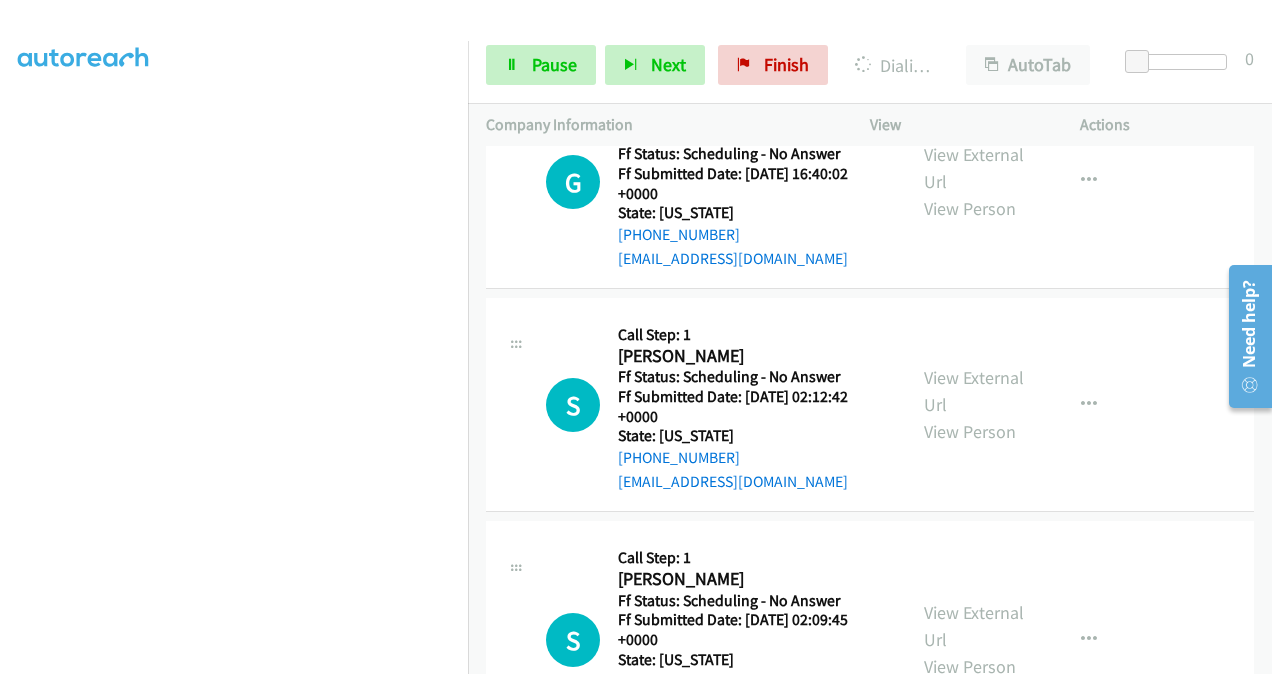 scroll, scrollTop: 4432, scrollLeft: 0, axis: vertical 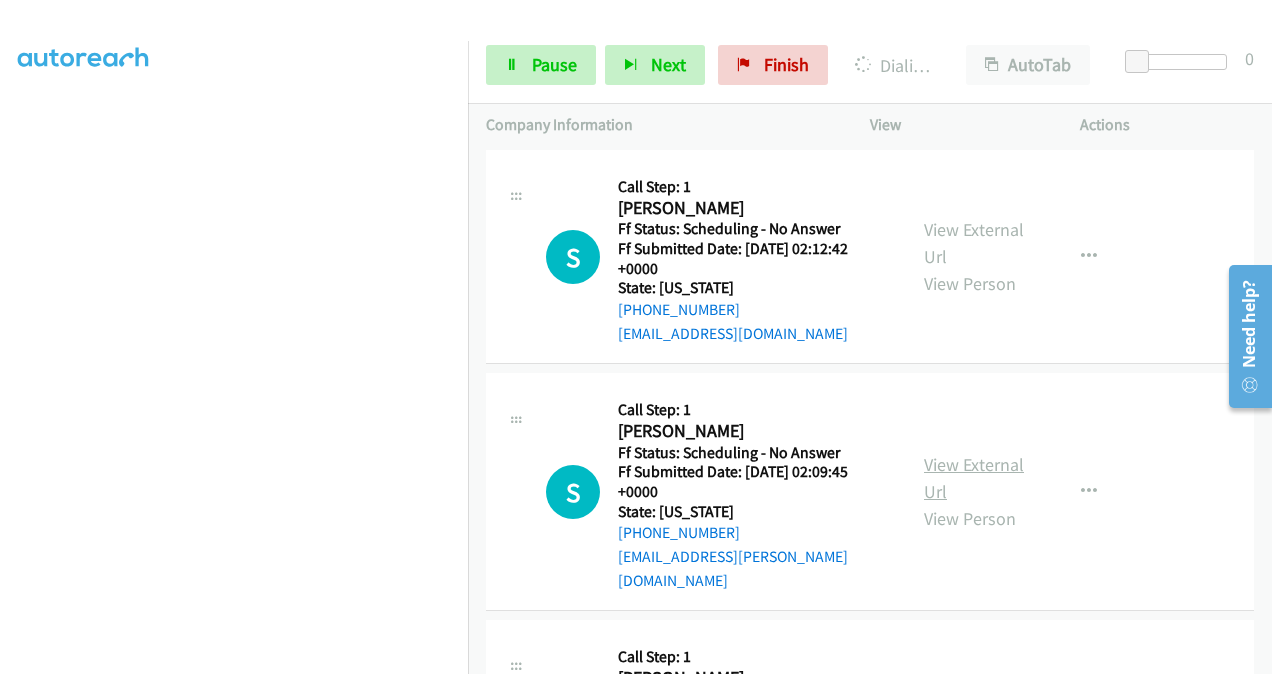 click on "View External Url" at bounding box center [974, 478] 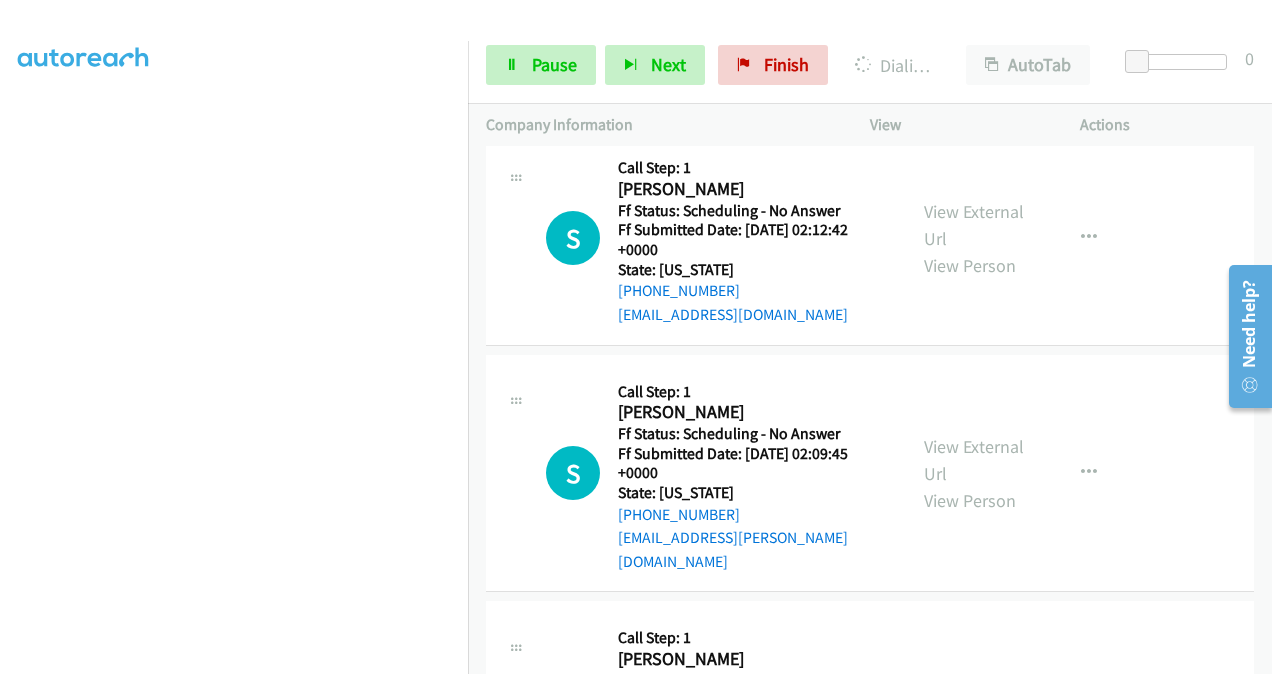 scroll, scrollTop: 4632, scrollLeft: 0, axis: vertical 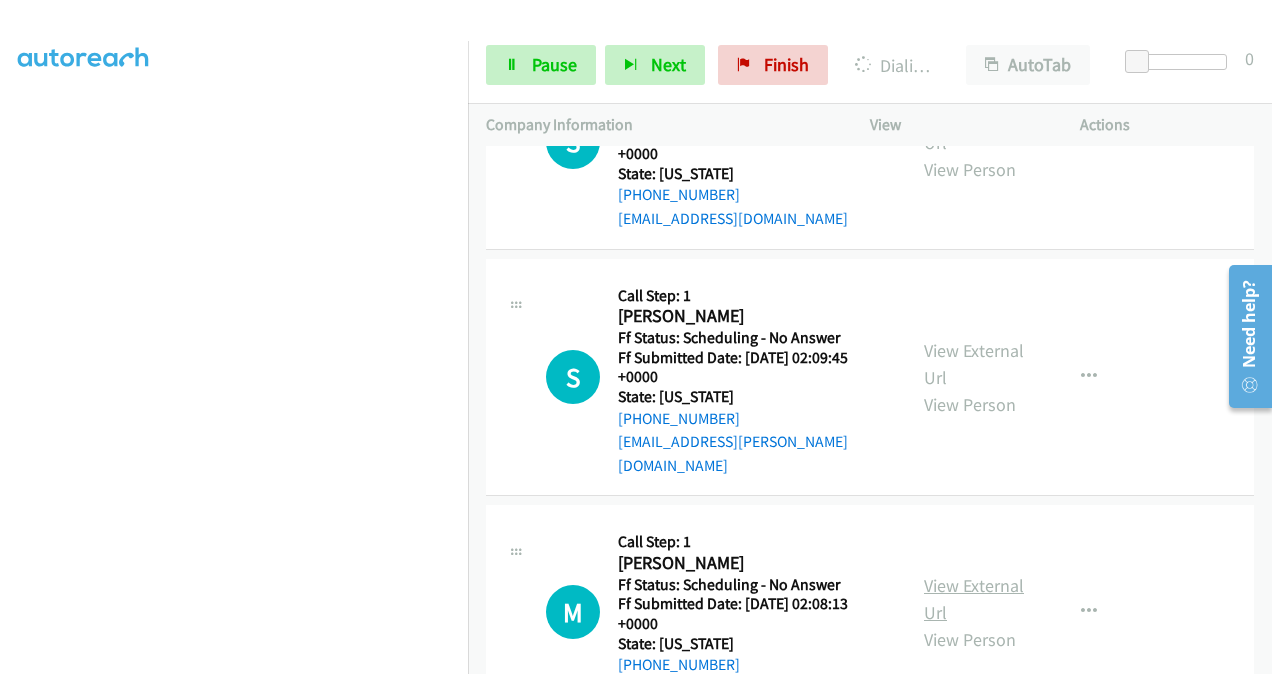 click on "View External Url" at bounding box center (974, 599) 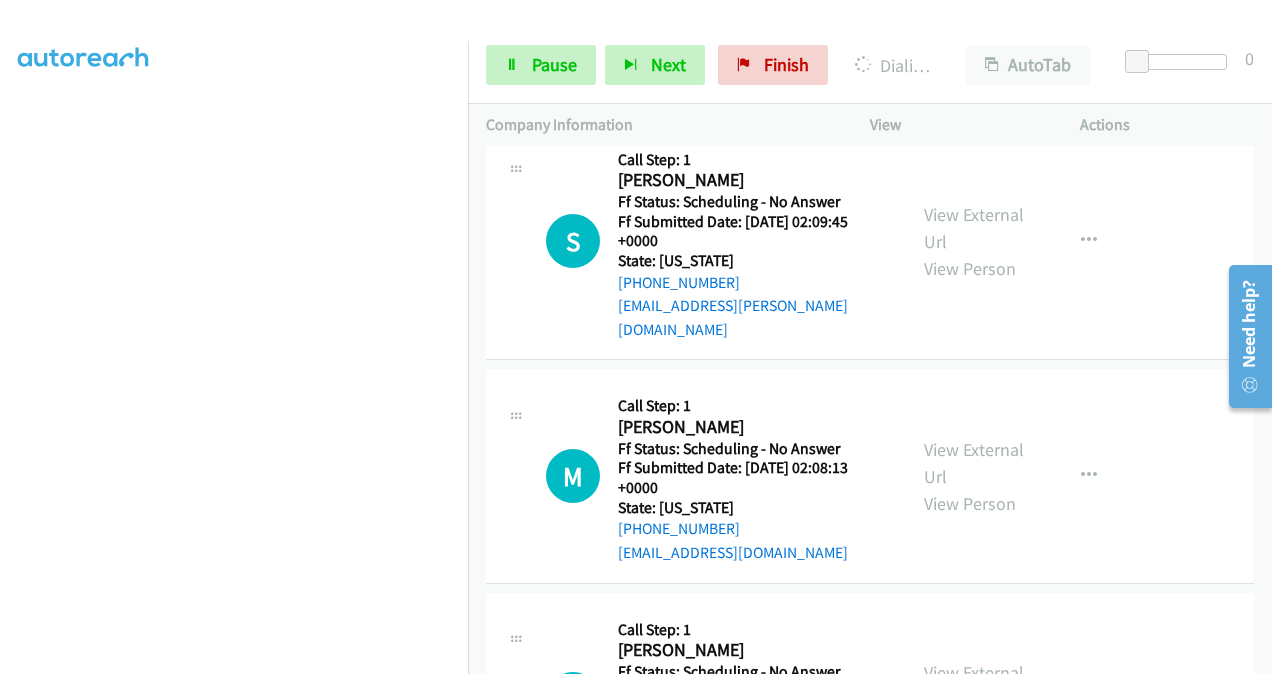 scroll, scrollTop: 4932, scrollLeft: 0, axis: vertical 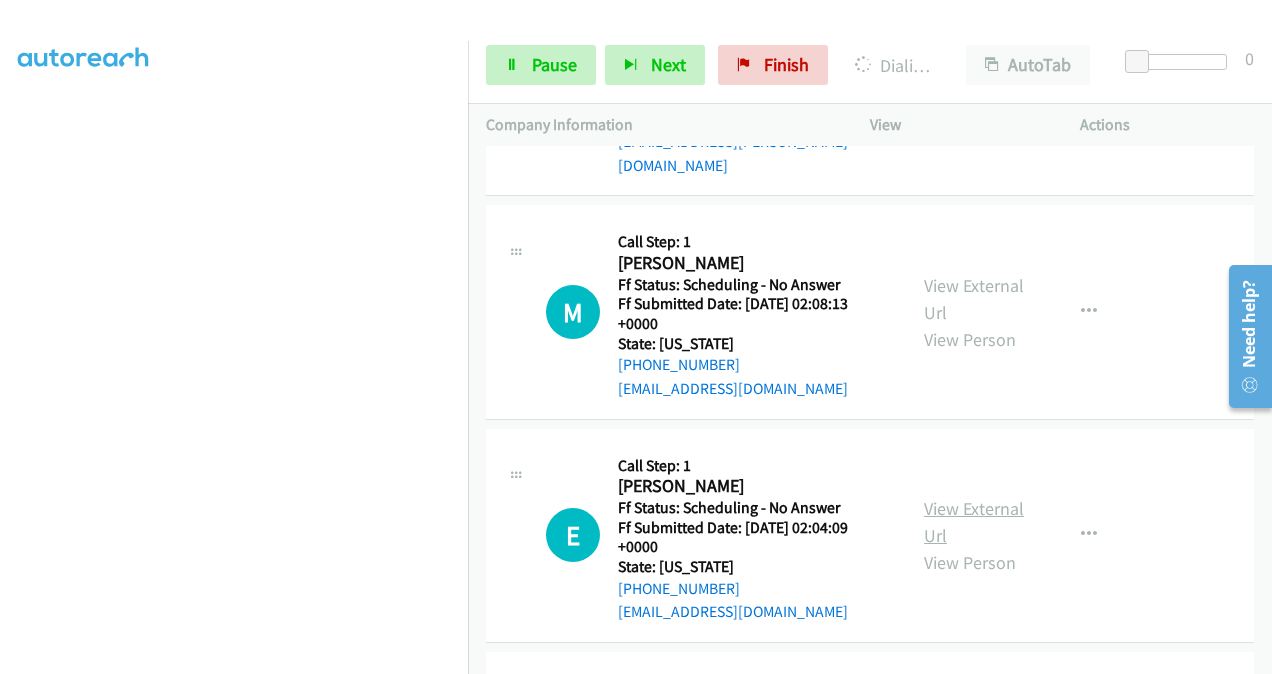 click on "View External Url" at bounding box center (974, 522) 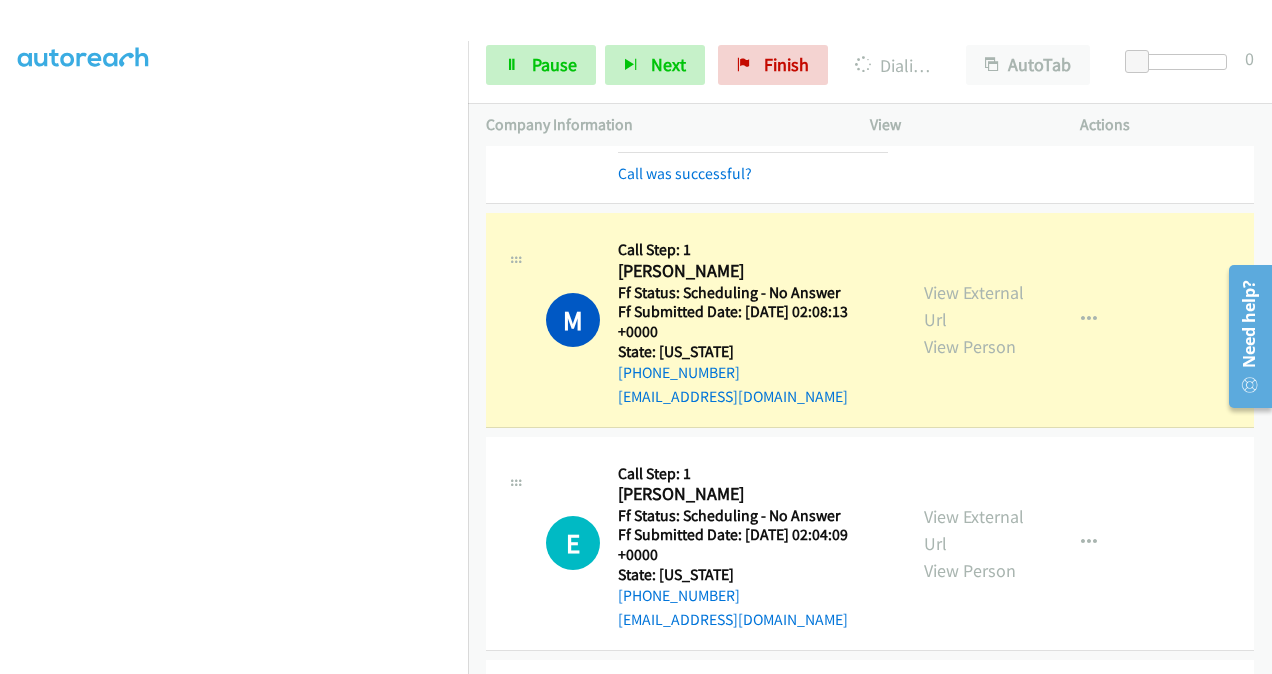scroll, scrollTop: 5152, scrollLeft: 0, axis: vertical 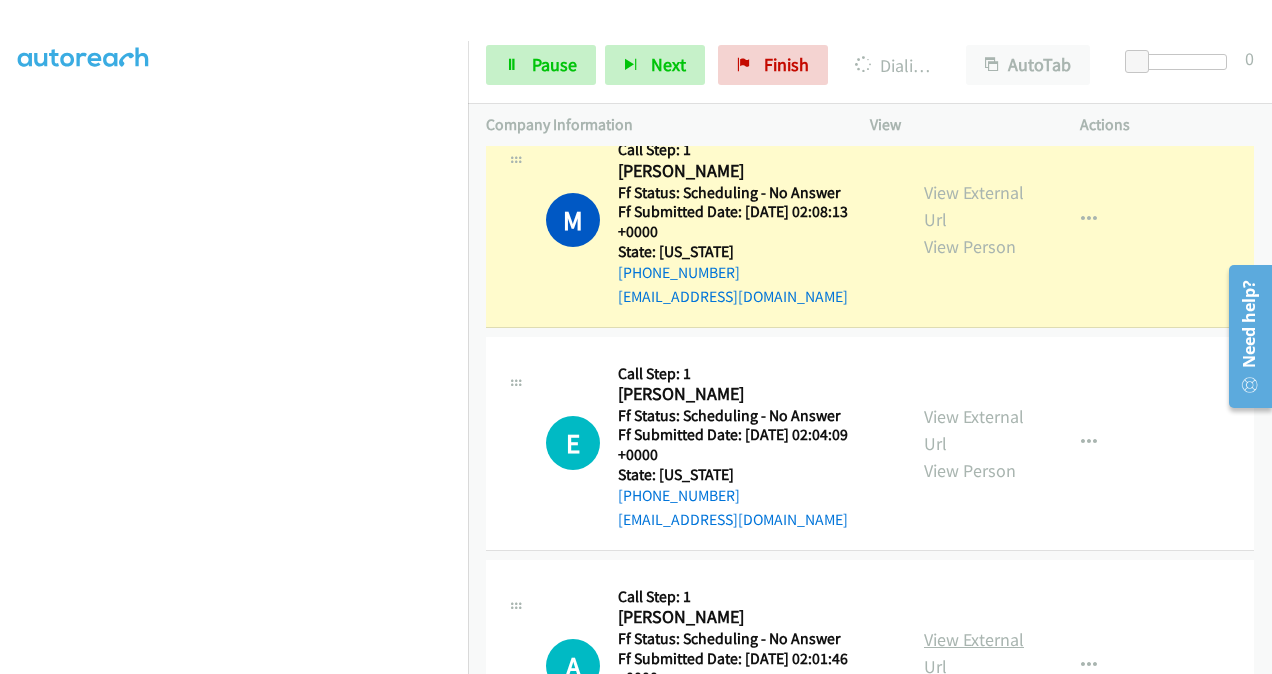 click on "View External Url" at bounding box center [974, 653] 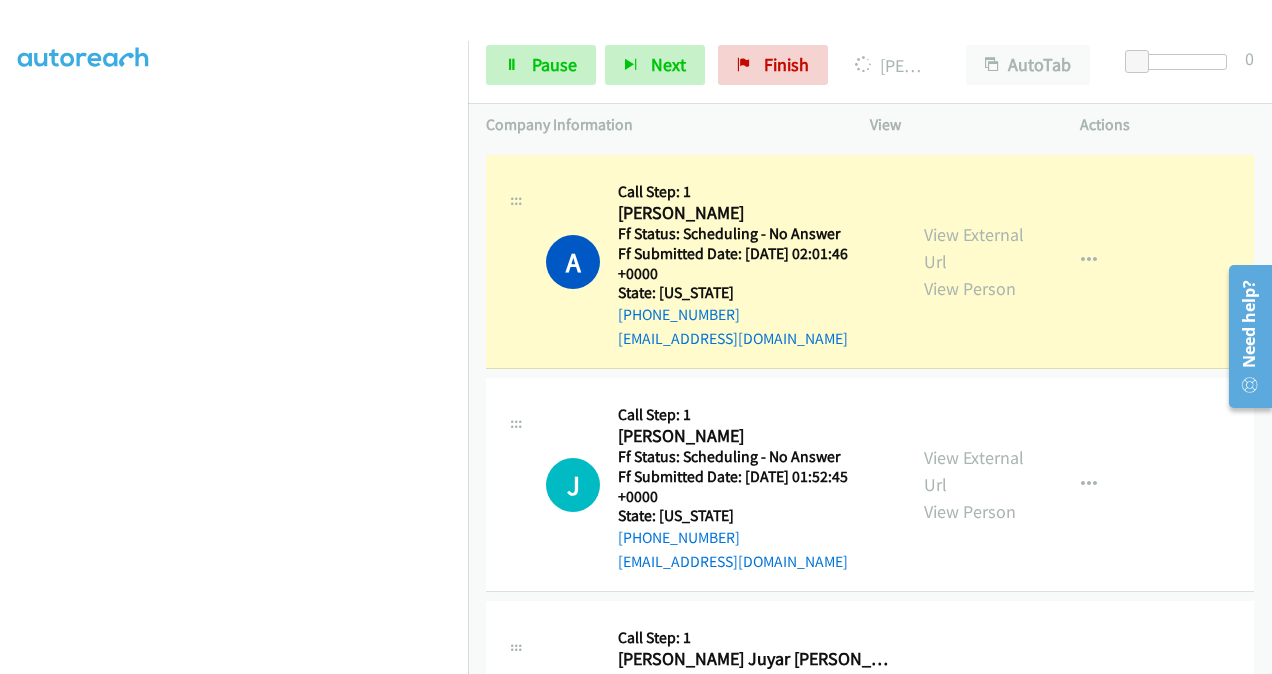 scroll, scrollTop: 5674, scrollLeft: 0, axis: vertical 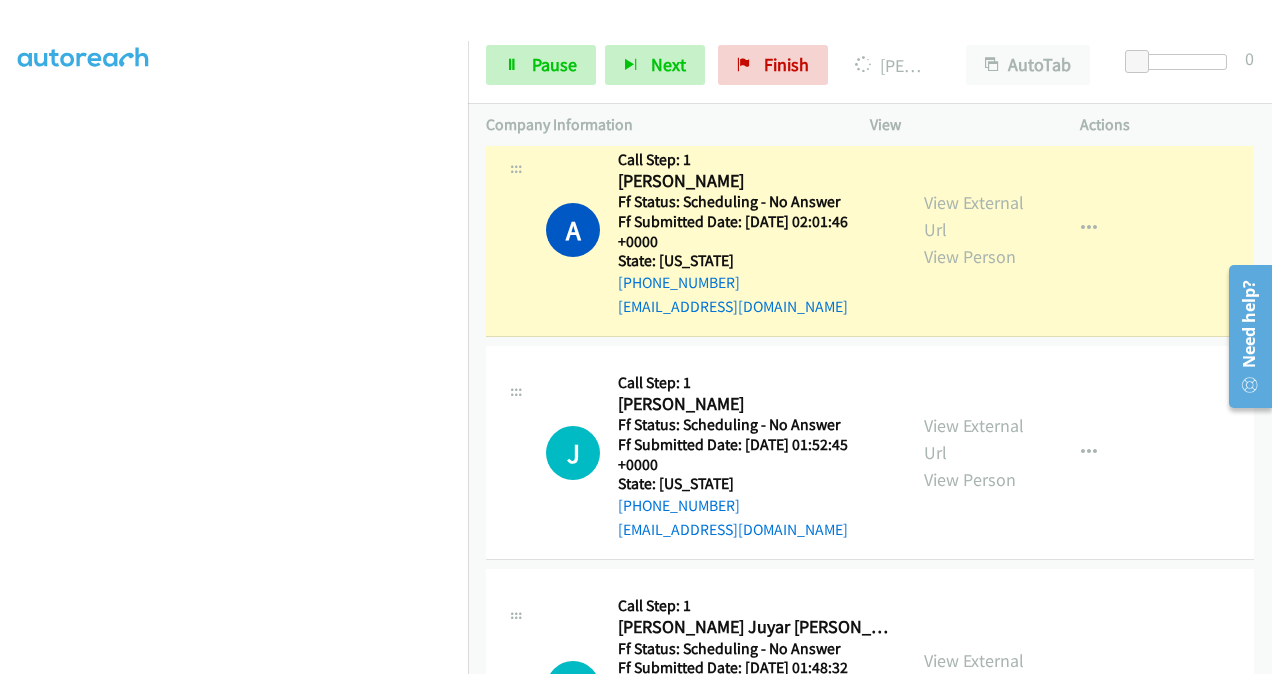 click on "View External Url
View Person" at bounding box center (975, 452) 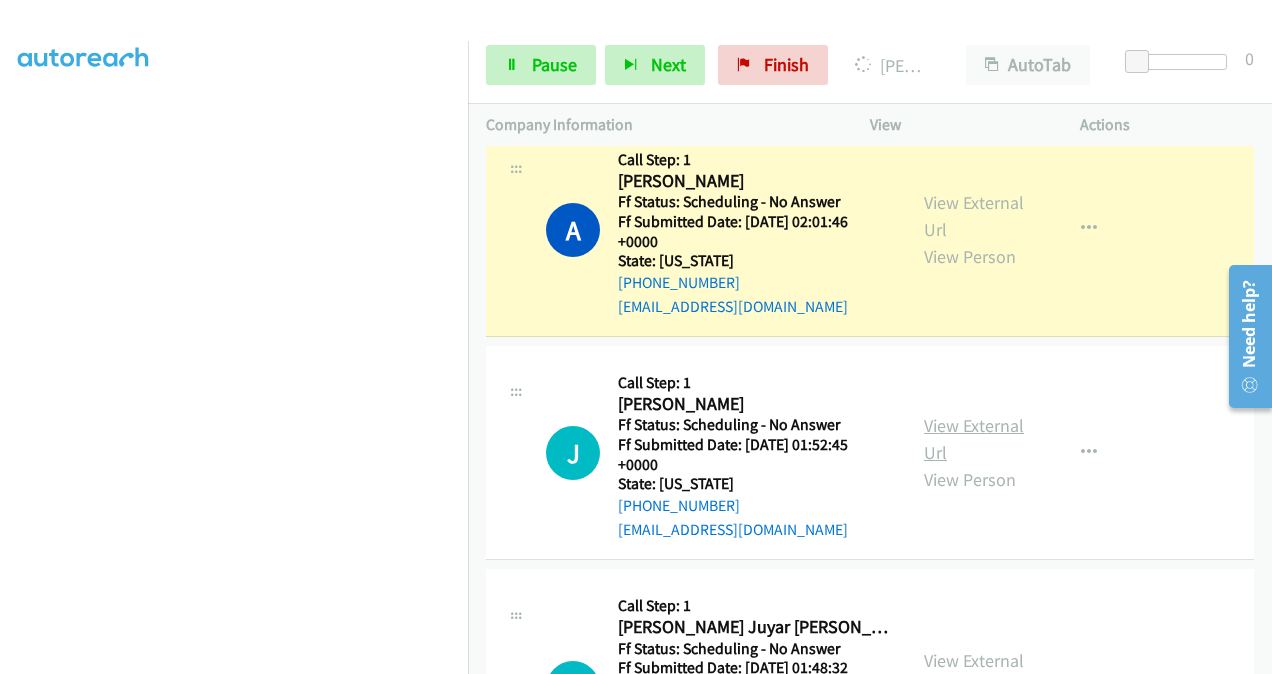 click on "View External Url" at bounding box center [974, 439] 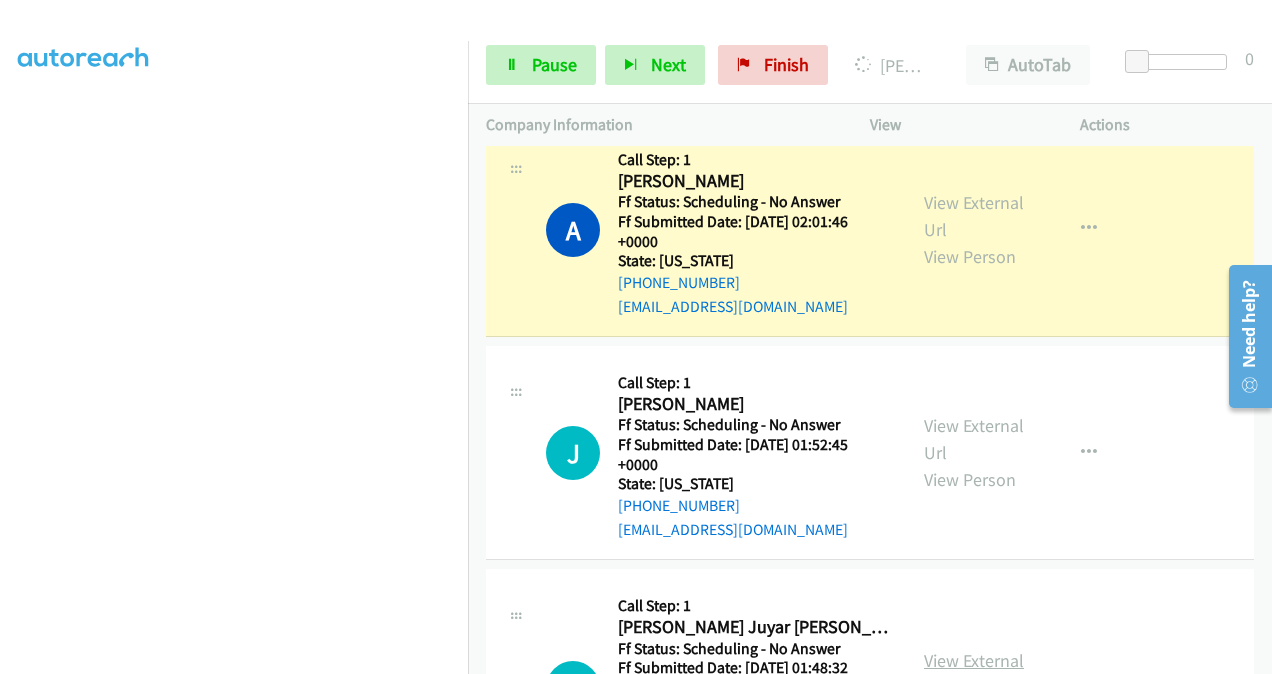click on "View External Url" at bounding box center (974, 674) 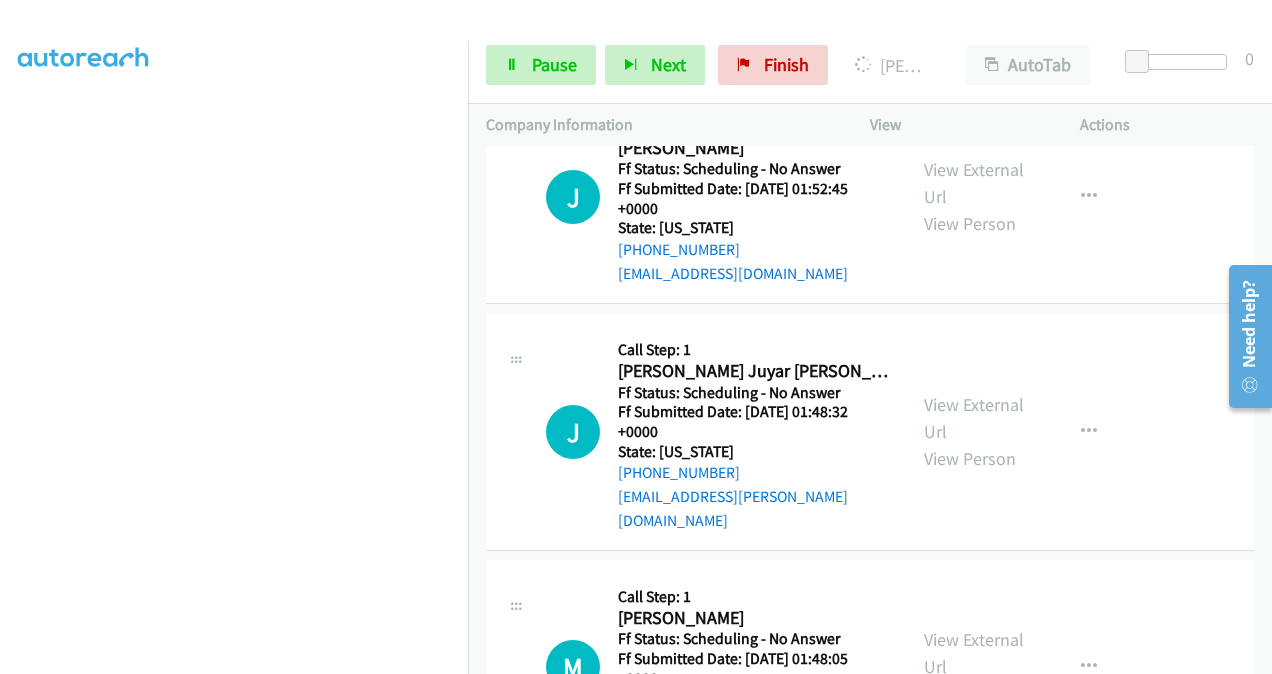 scroll, scrollTop: 5974, scrollLeft: 0, axis: vertical 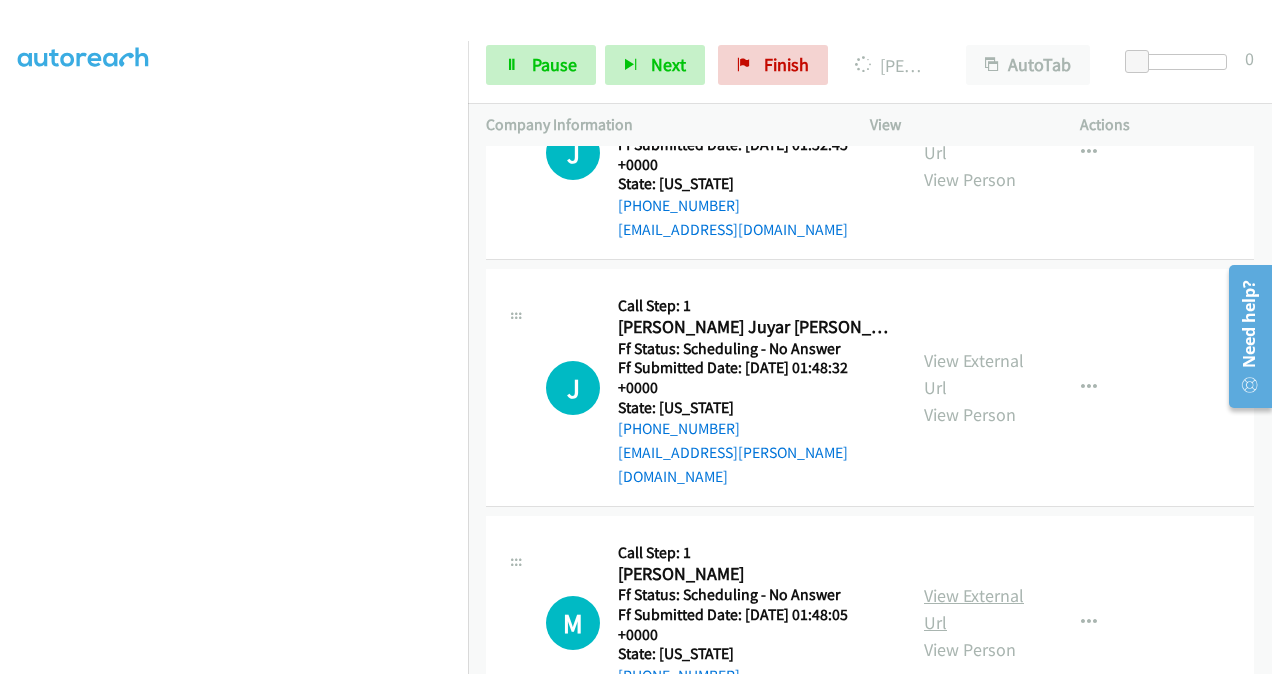 click on "View External Url" at bounding box center (974, 609) 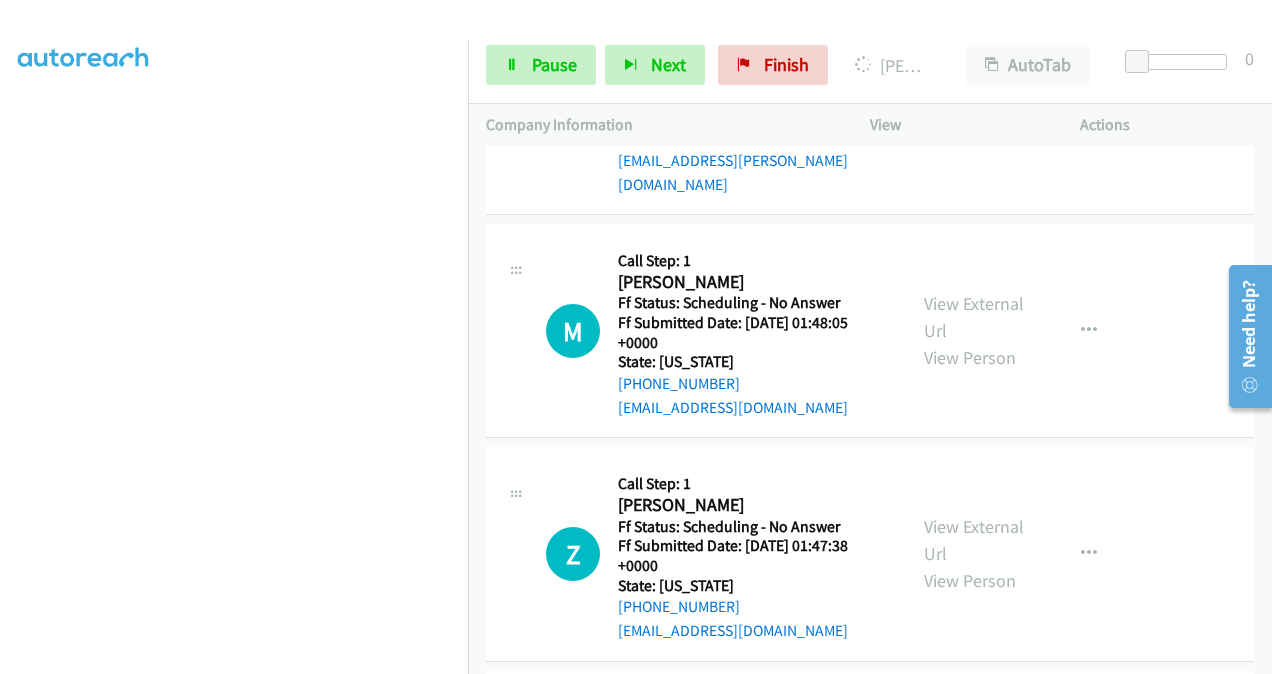 scroll, scrollTop: 6274, scrollLeft: 0, axis: vertical 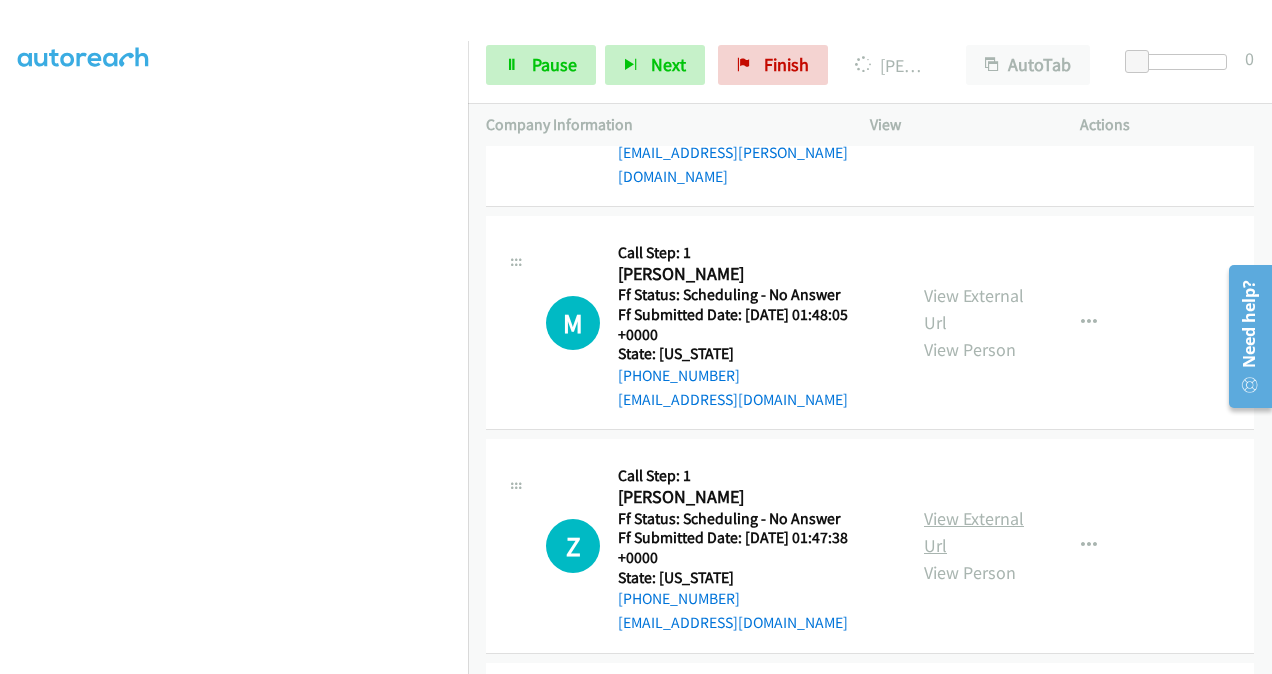 click on "View External Url" at bounding box center (974, 532) 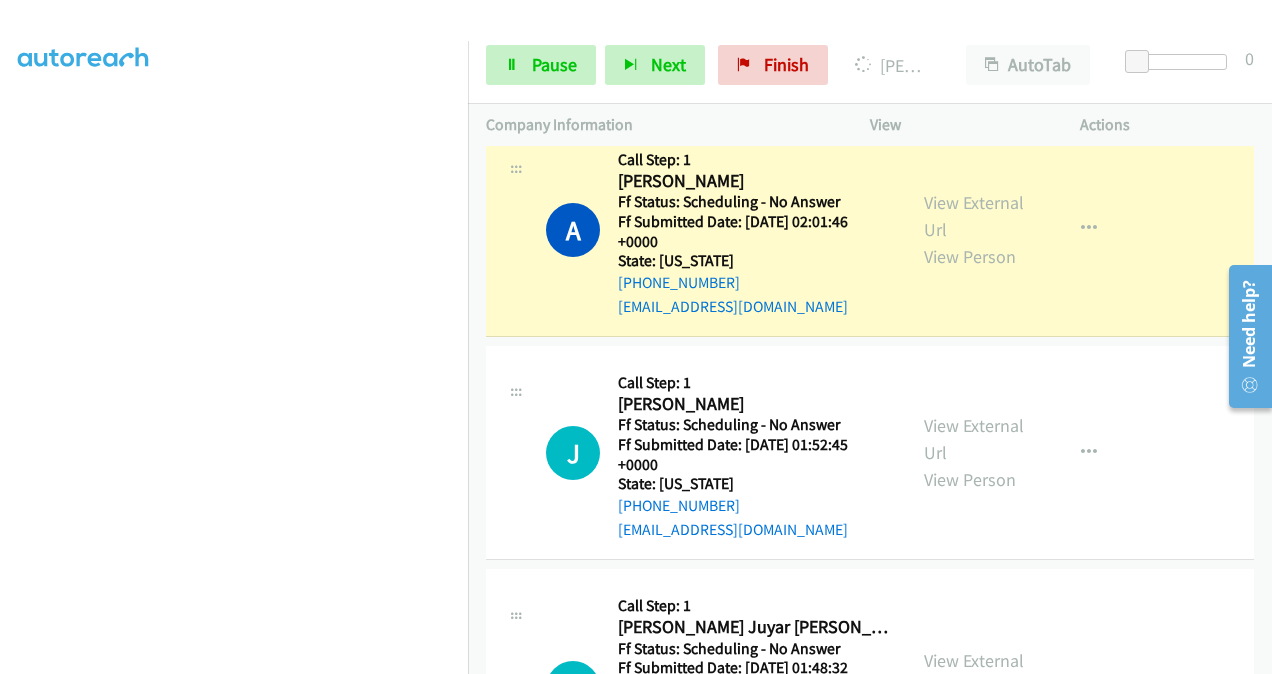 scroll, scrollTop: 5774, scrollLeft: 0, axis: vertical 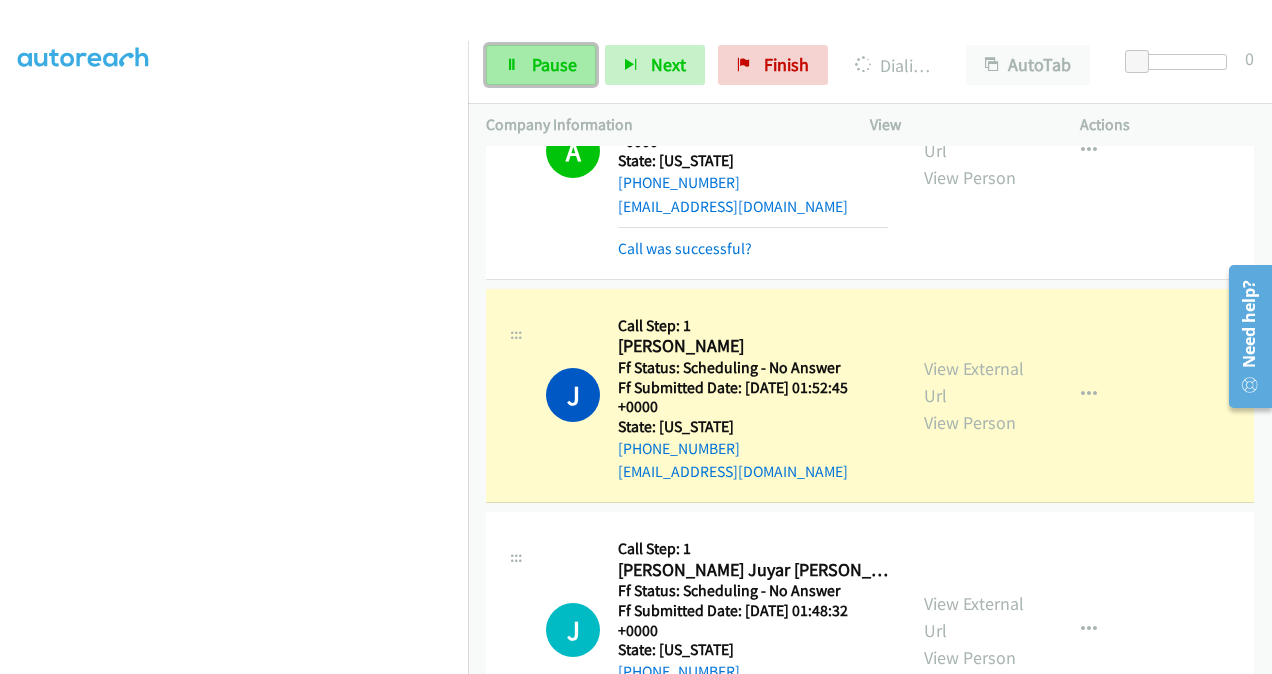 click on "Pause" at bounding box center (554, 64) 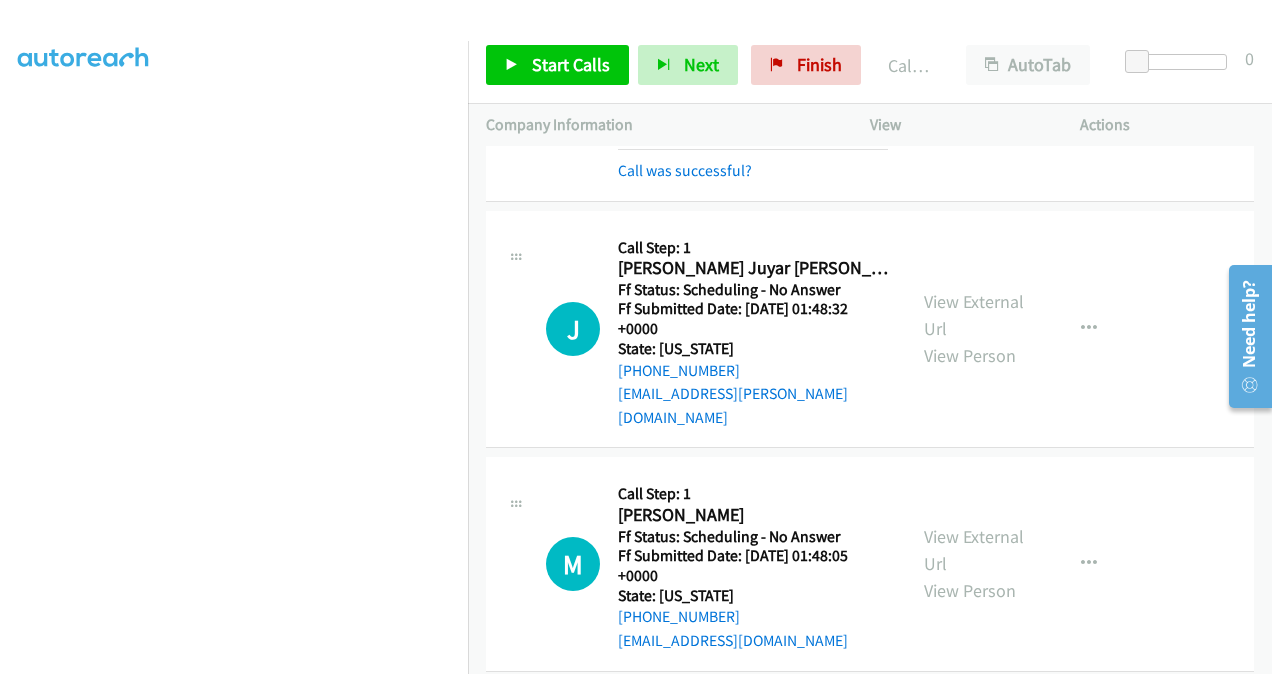 scroll, scrollTop: 6074, scrollLeft: 0, axis: vertical 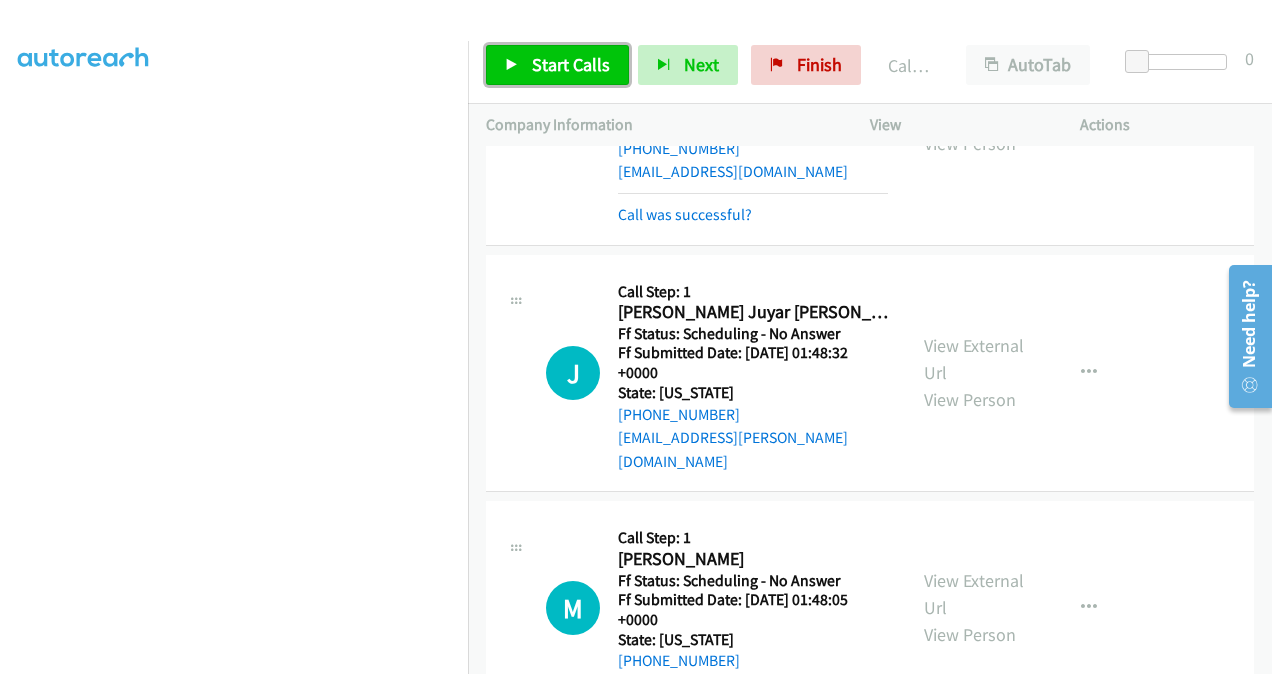 click on "Start Calls" at bounding box center [571, 64] 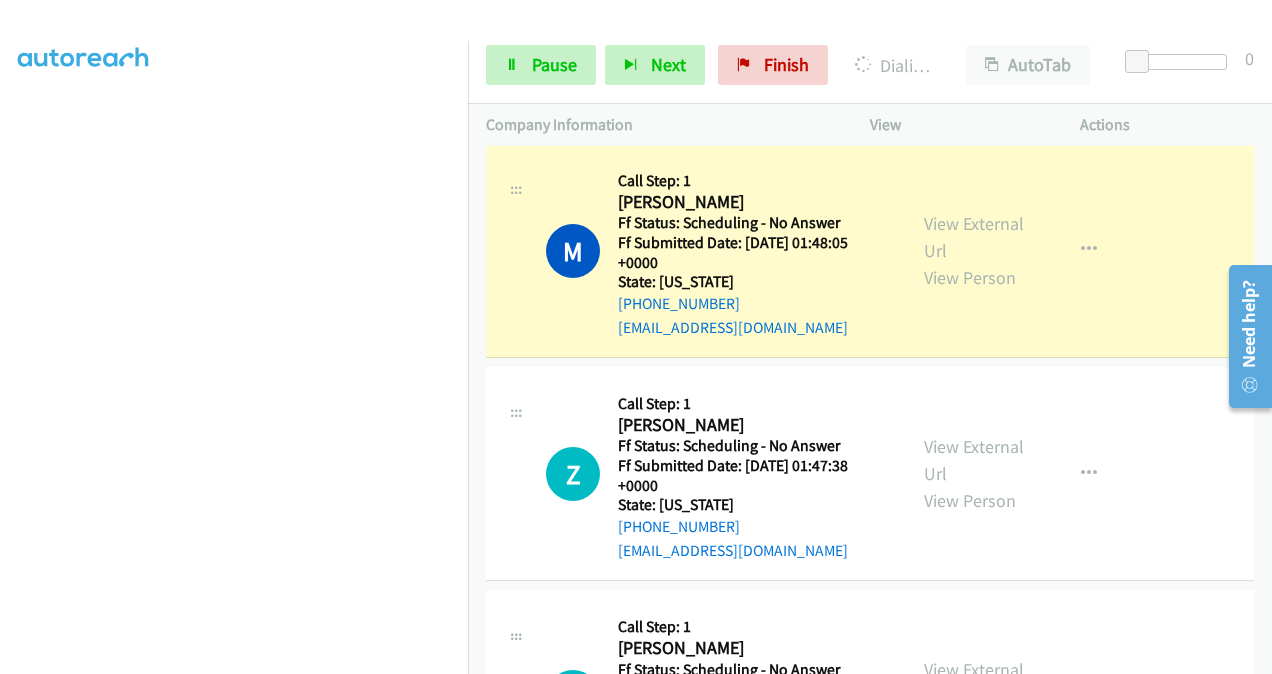 scroll, scrollTop: 6574, scrollLeft: 0, axis: vertical 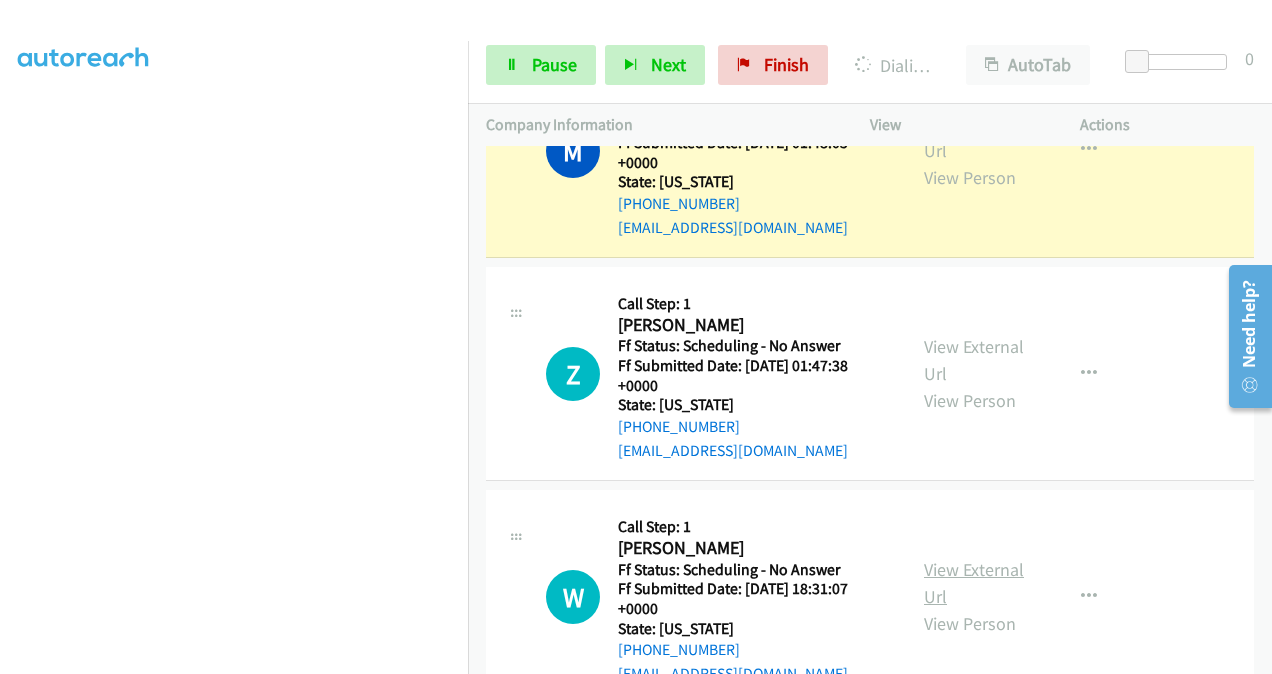 click on "View External Url" at bounding box center [974, 583] 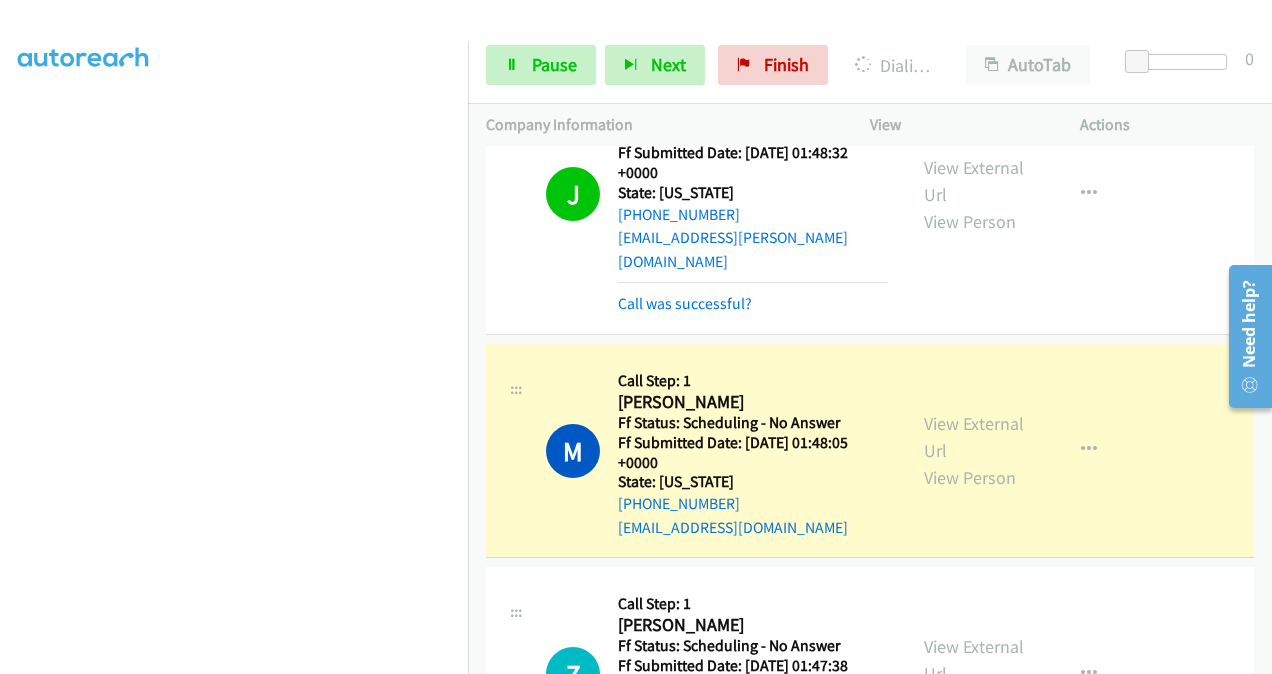scroll, scrollTop: 6374, scrollLeft: 0, axis: vertical 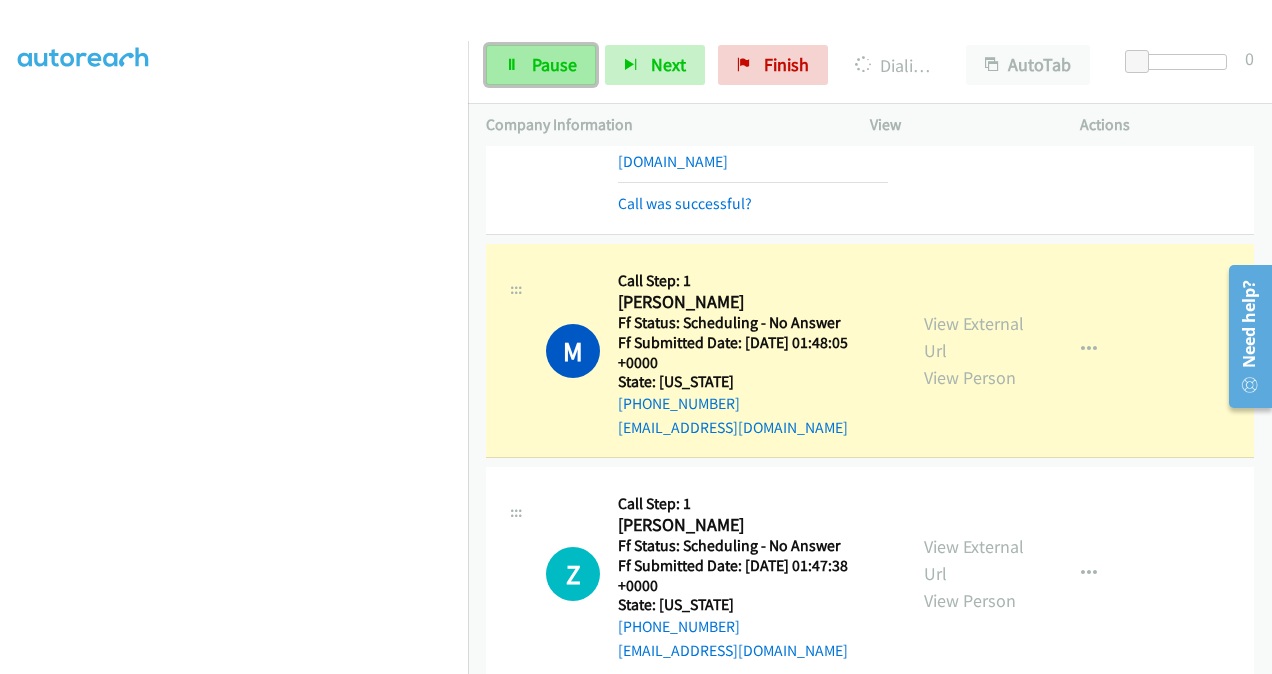 click on "Pause" at bounding box center (554, 64) 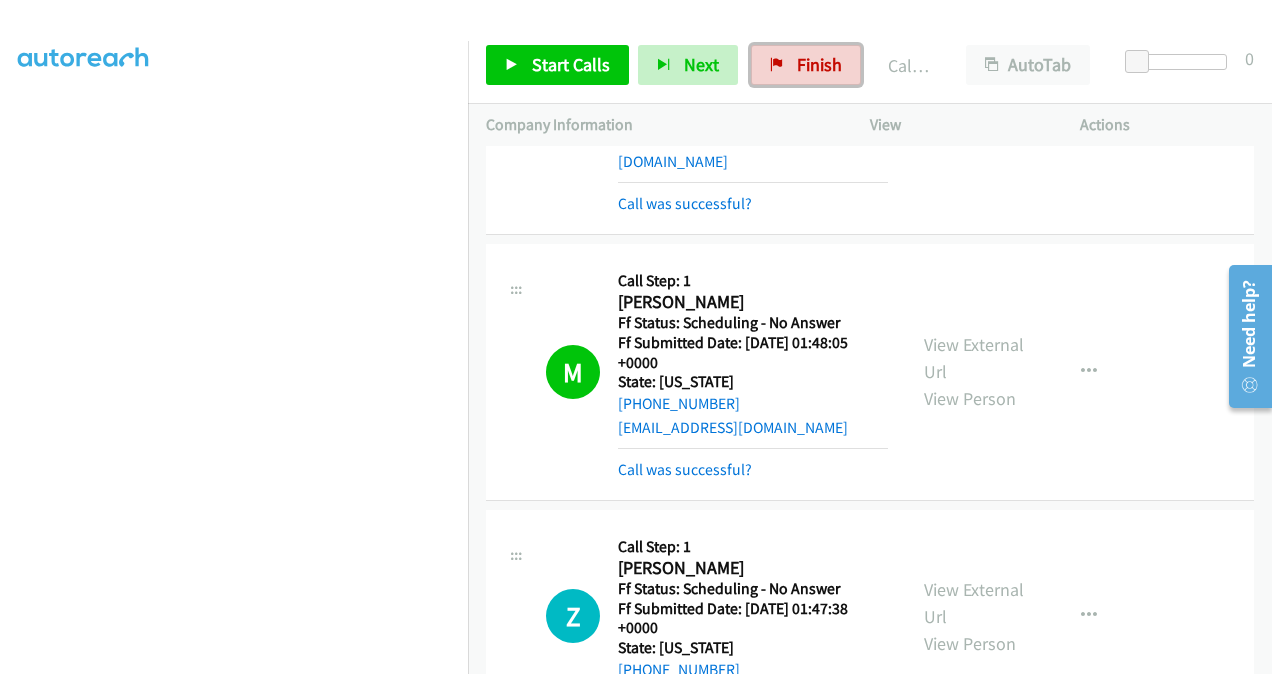 drag, startPoint x: 825, startPoint y: 58, endPoint x: 708, endPoint y: 96, distance: 123.01626 